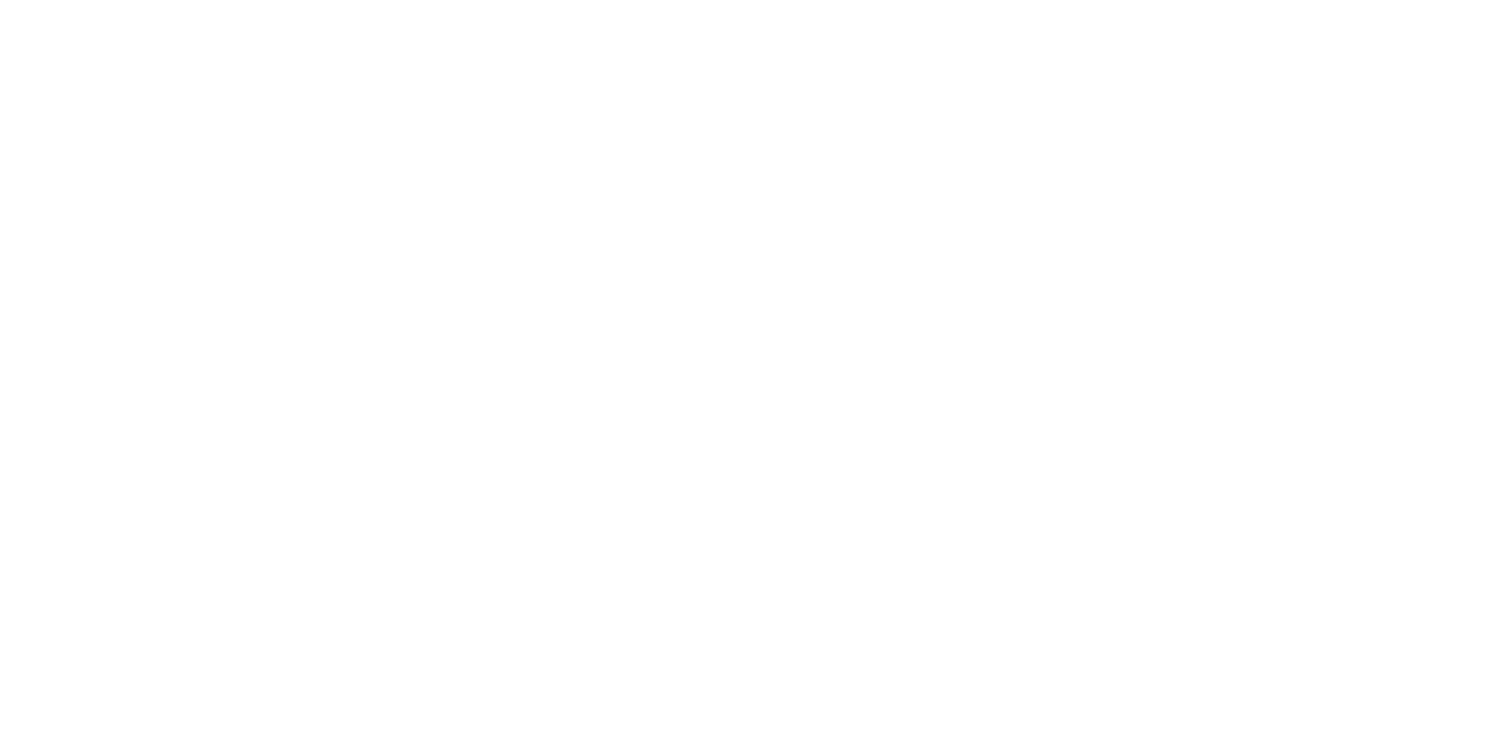 scroll, scrollTop: 0, scrollLeft: 0, axis: both 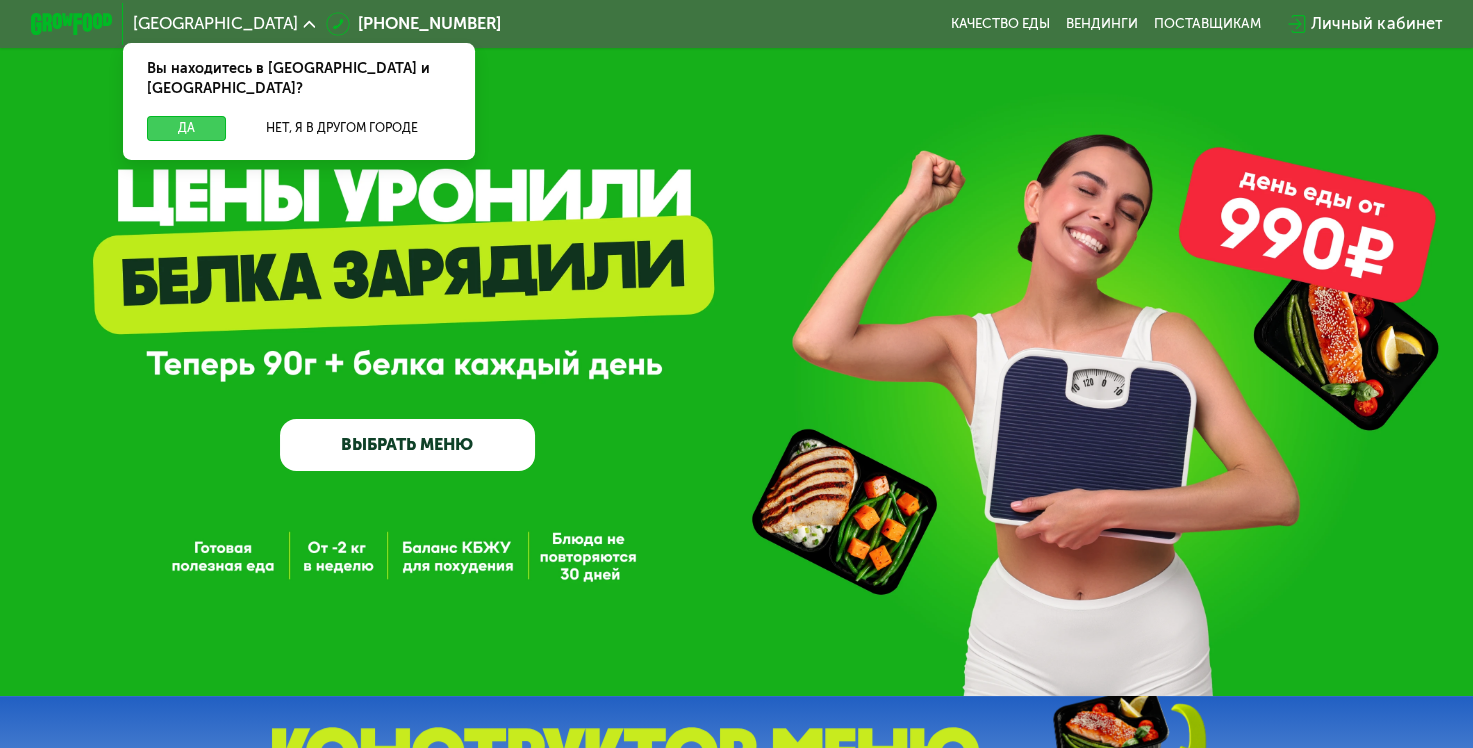 click on "Да" at bounding box center [186, 128] 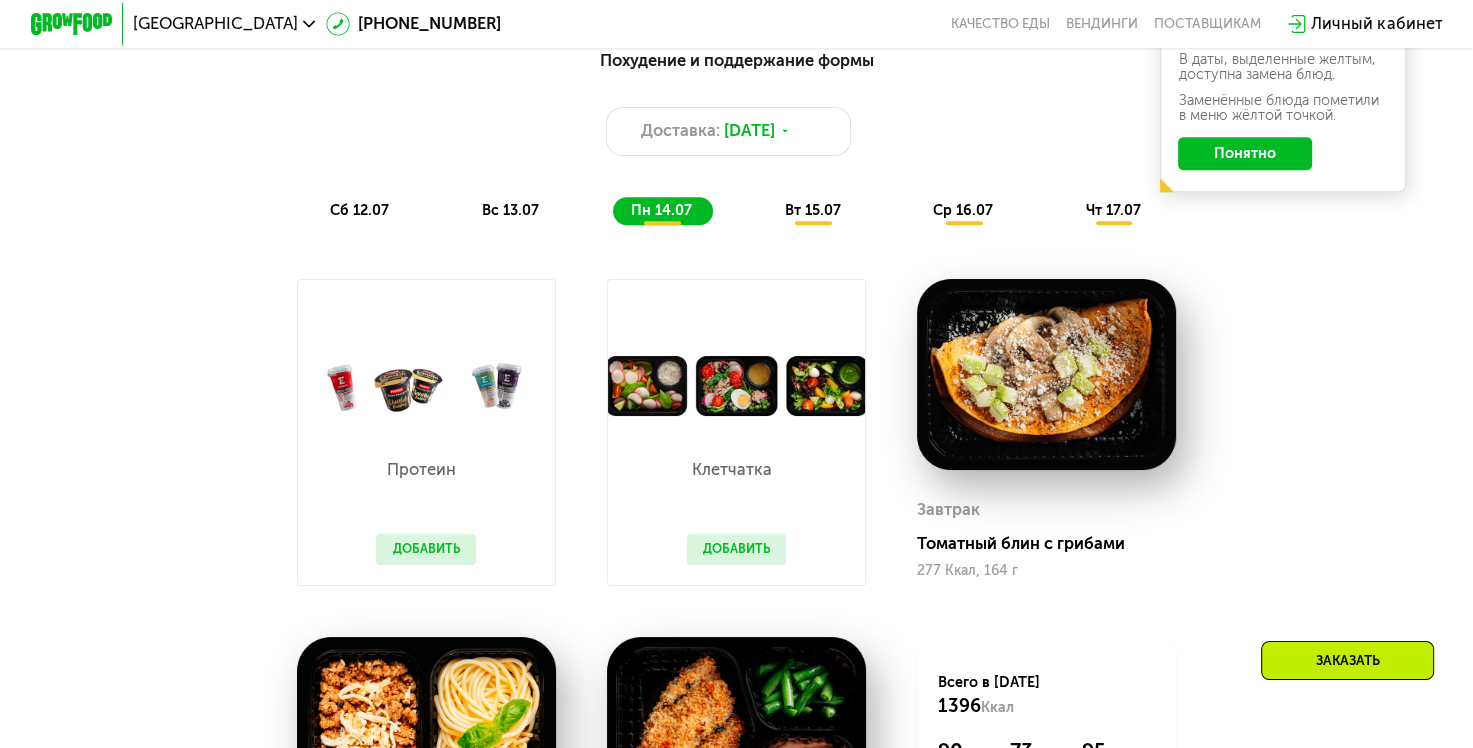 scroll, scrollTop: 1100, scrollLeft: 0, axis: vertical 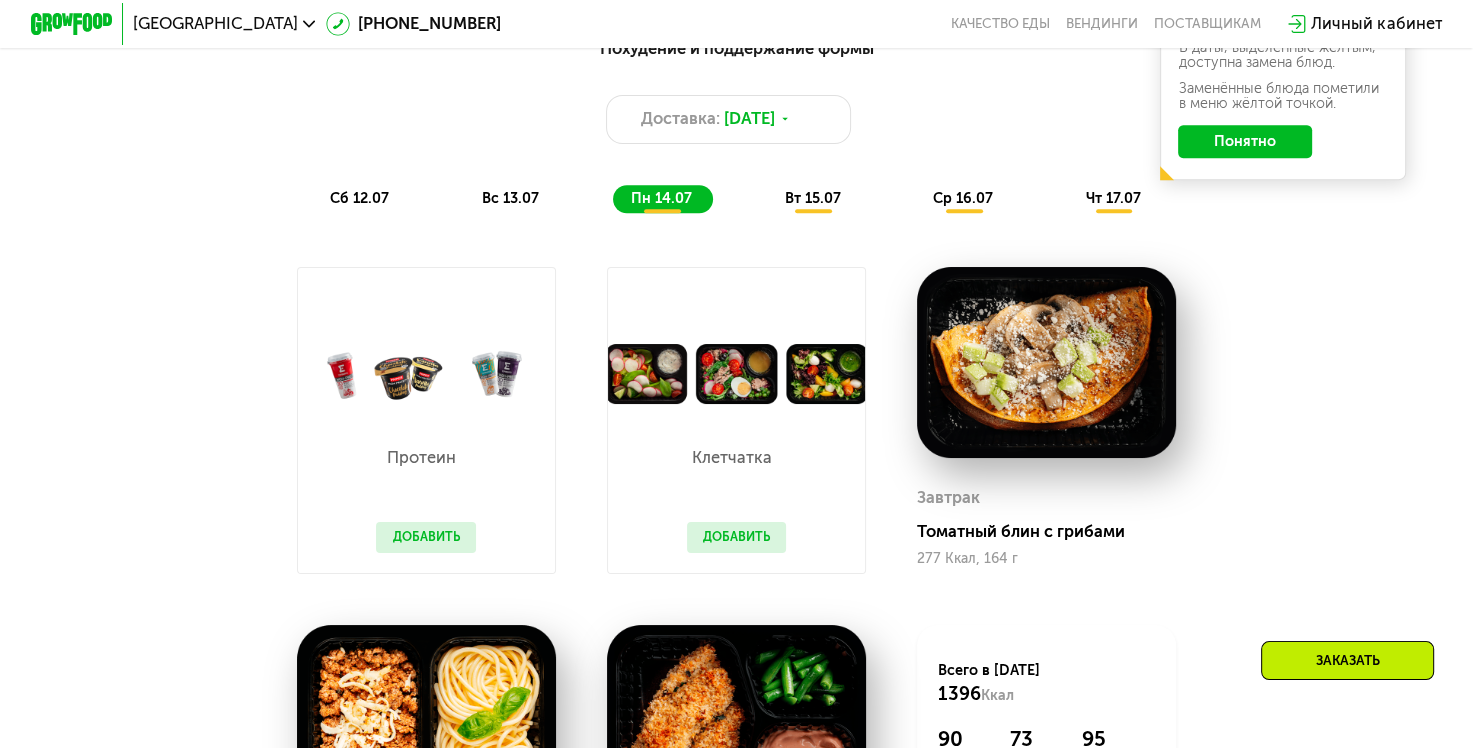 click on "Понятно" 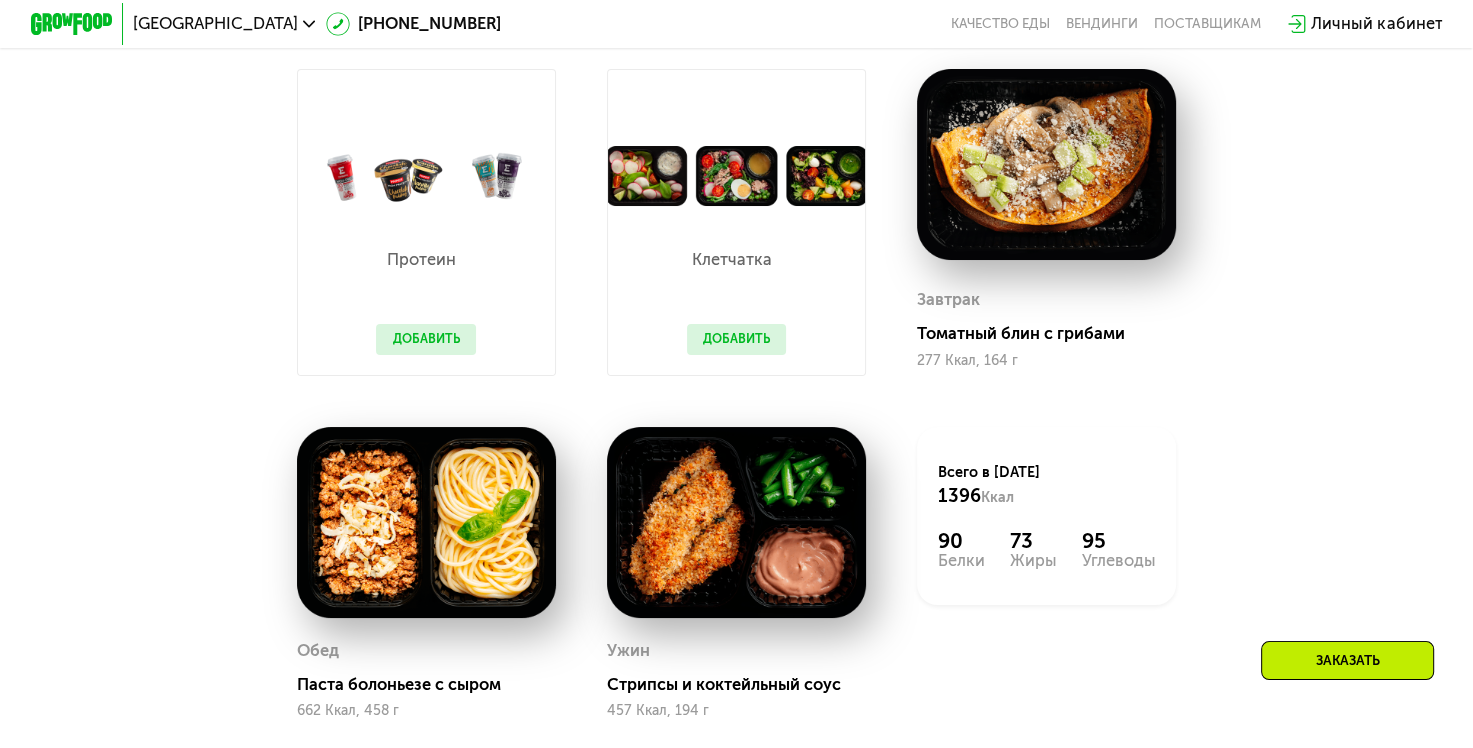 scroll, scrollTop: 1300, scrollLeft: 0, axis: vertical 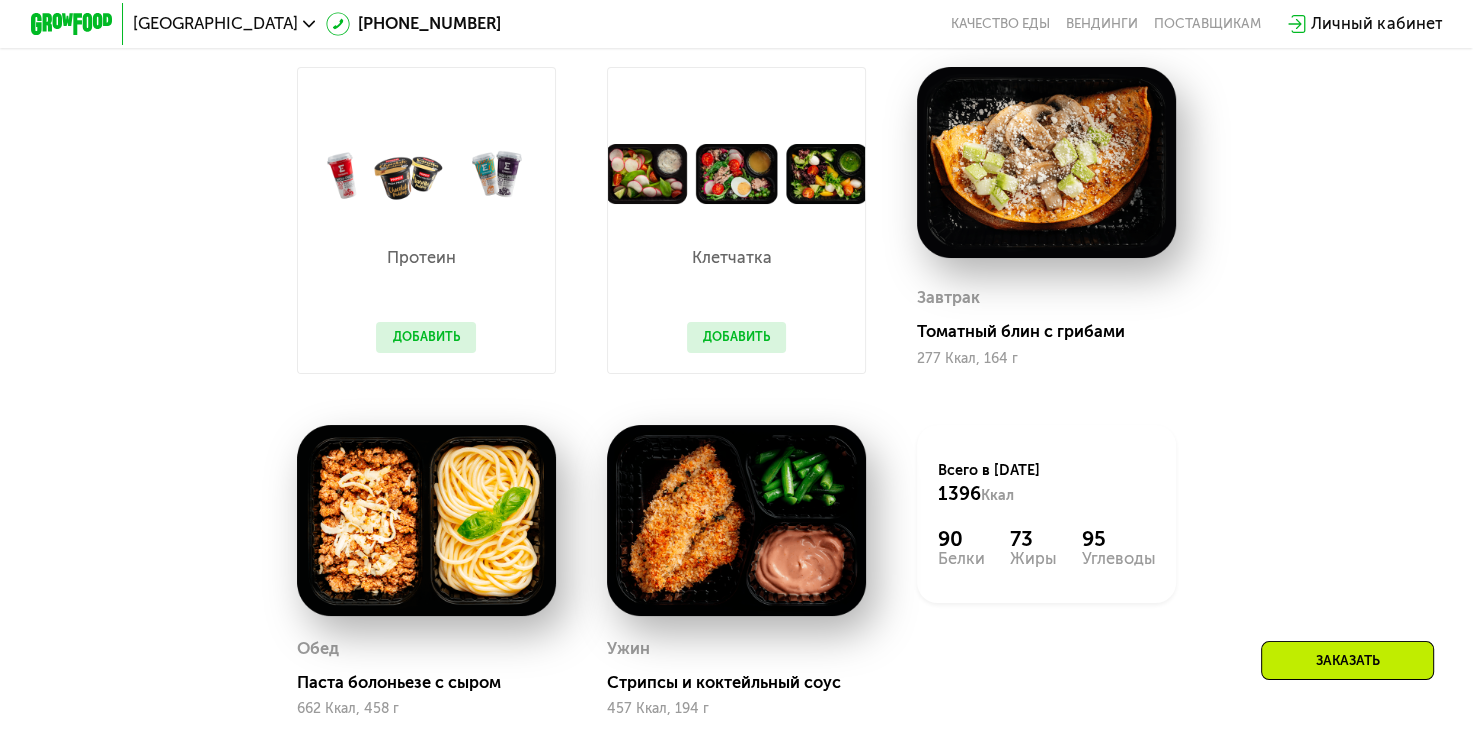 click on "Похудение и поддержание формы Доставка: [DATE] сб 12.07 вс 13.07 пн 14.07 вт 15.07 ср 16.07 чт 17.07 Завтрак Круассан с форелью 409 Ккал, 175 г Обед Овощная лазанья  350 Ккал, 215 г Ужин Зеленый салат с курицей 432 Ккал, 221 г  Всего в [DATE] 1191 Ккал 51  Белки  70  Жиры  89  Углеводы  Завтрак Омлет с томатами и фетой 530 Ккал, 210 г Обед Белая рыба и пюре 274 Ккал, 220 г Ужин Курица с аджикой и рисом 356 Ккал, 230 г  Всего в [DATE] 1160 Ккал 73  Белки  74  Жиры  49  Углеводы  Протеин  Добавить  Клетчатка  Добавить  Завтрак Томатный блин с грибами 277 Ккал, 164 г Обед Паста болоньезе с сыром 662 Ккал, [STREET_ADDRESS]" at bounding box center (736, 313) 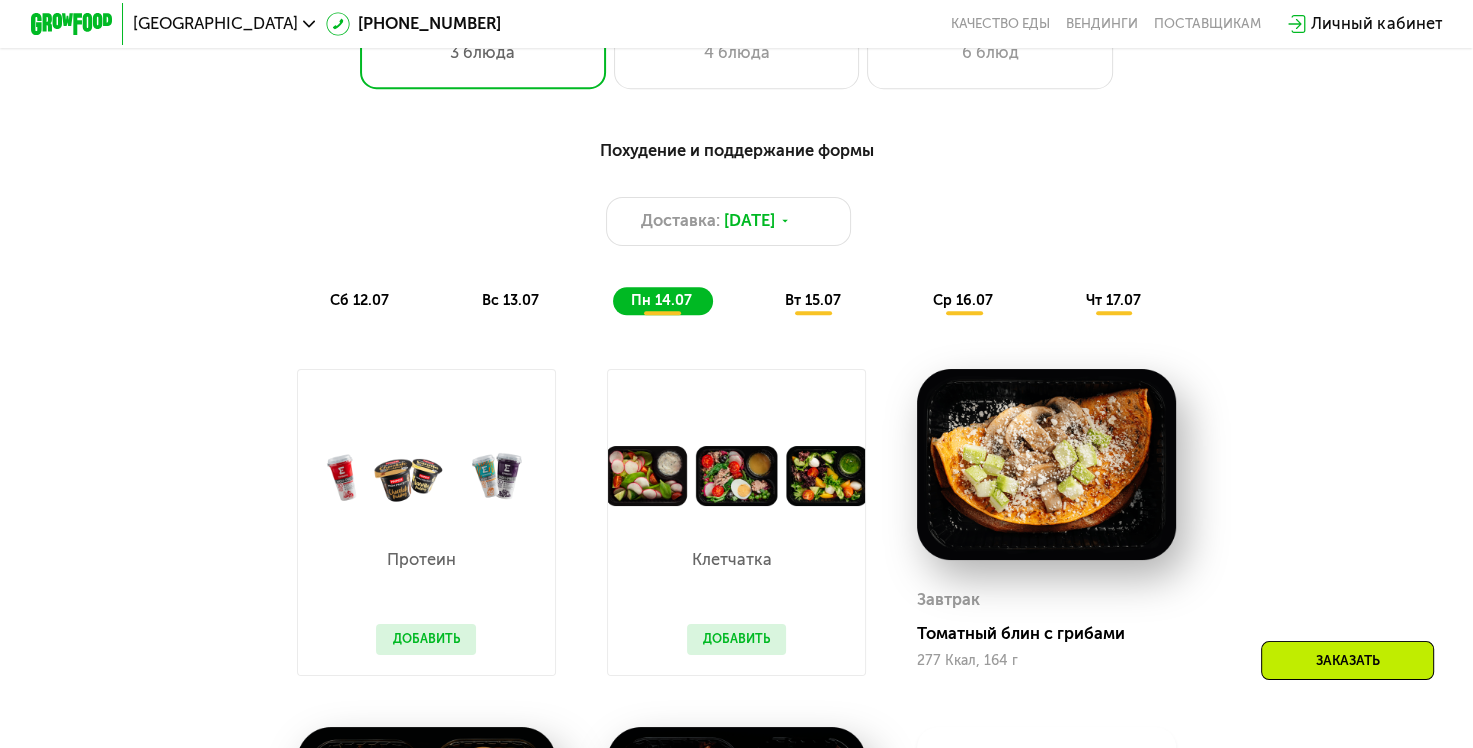scroll, scrollTop: 1000, scrollLeft: 0, axis: vertical 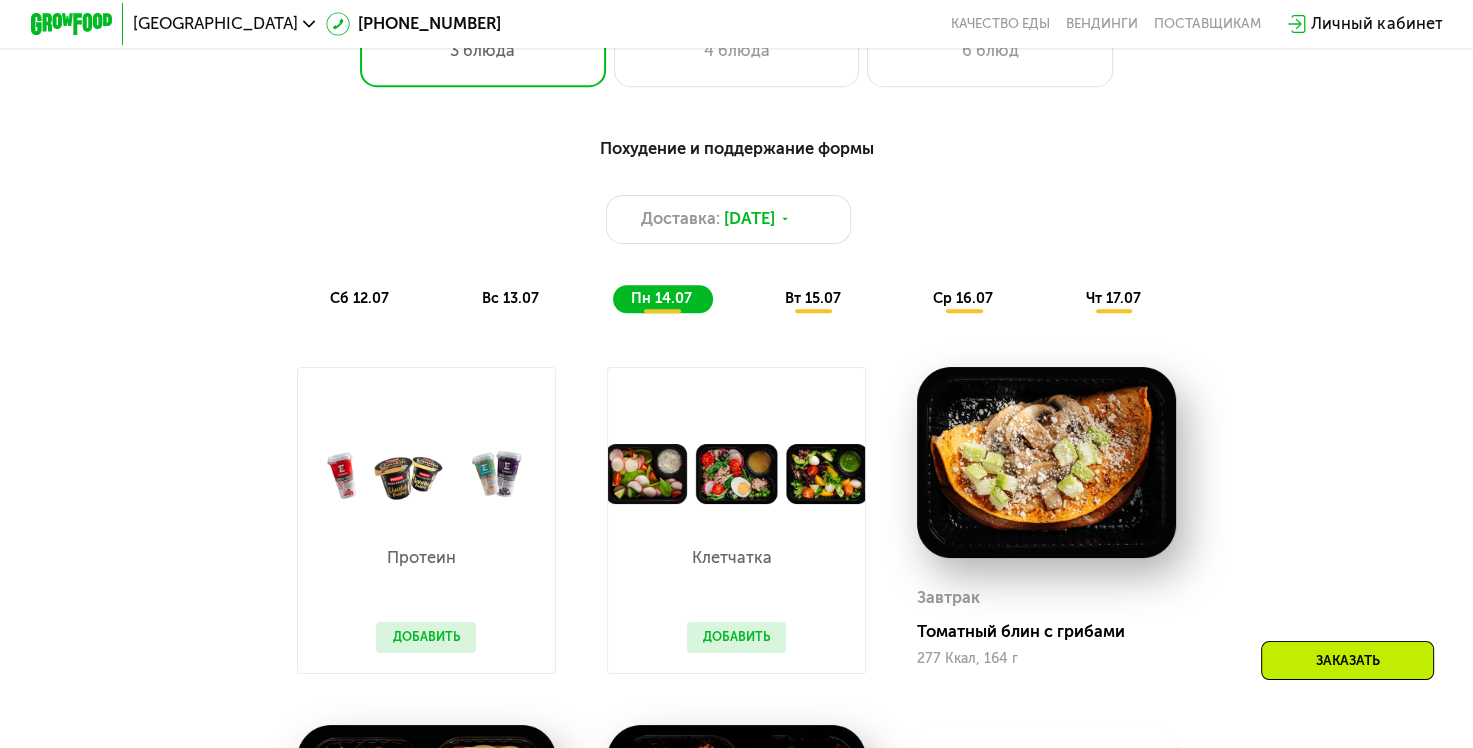 click on "Похудение и поддержание формы Доставка: [DATE] сб 12.07 вс 13.07 пн 14.07 вт 15.07 ср 16.07 чт 17.07" at bounding box center (737, 224) 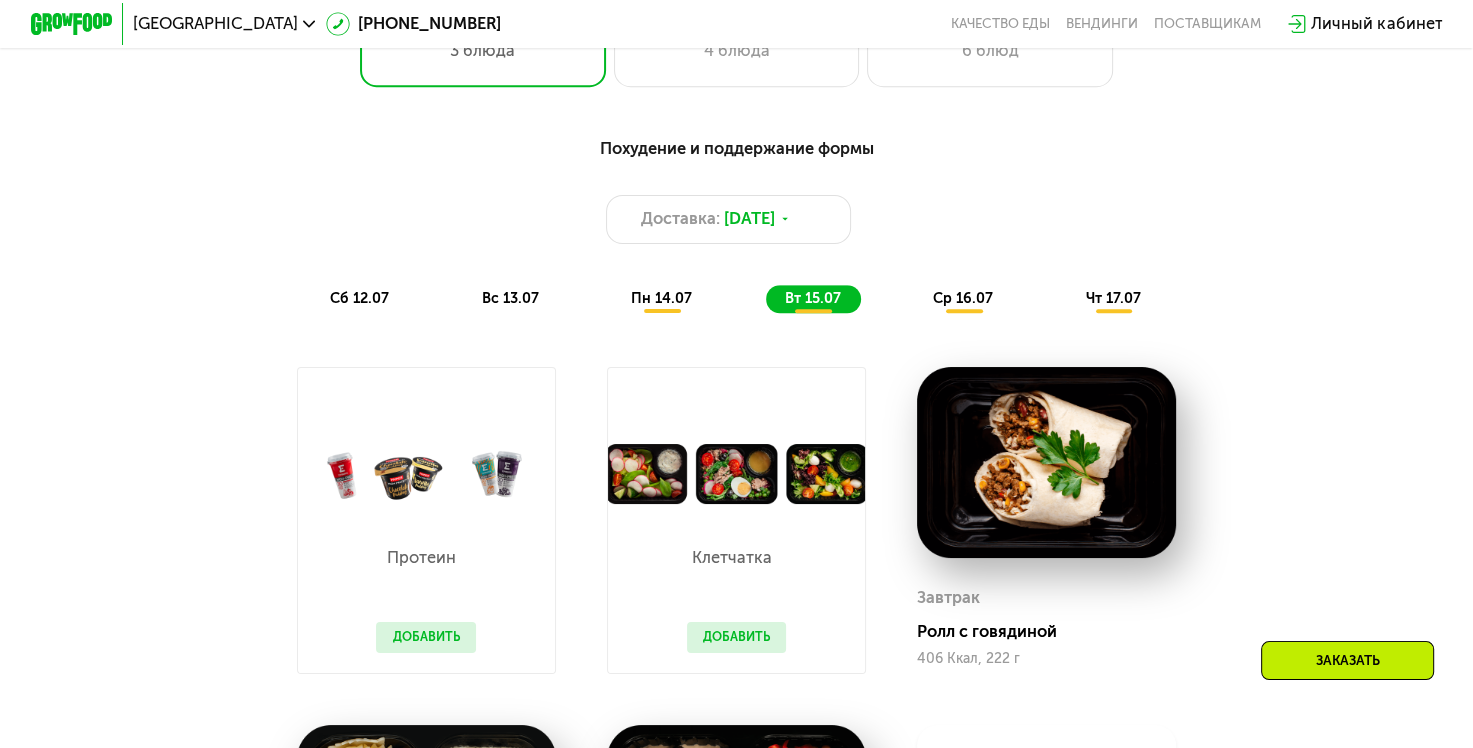 scroll, scrollTop: 1000, scrollLeft: 0, axis: vertical 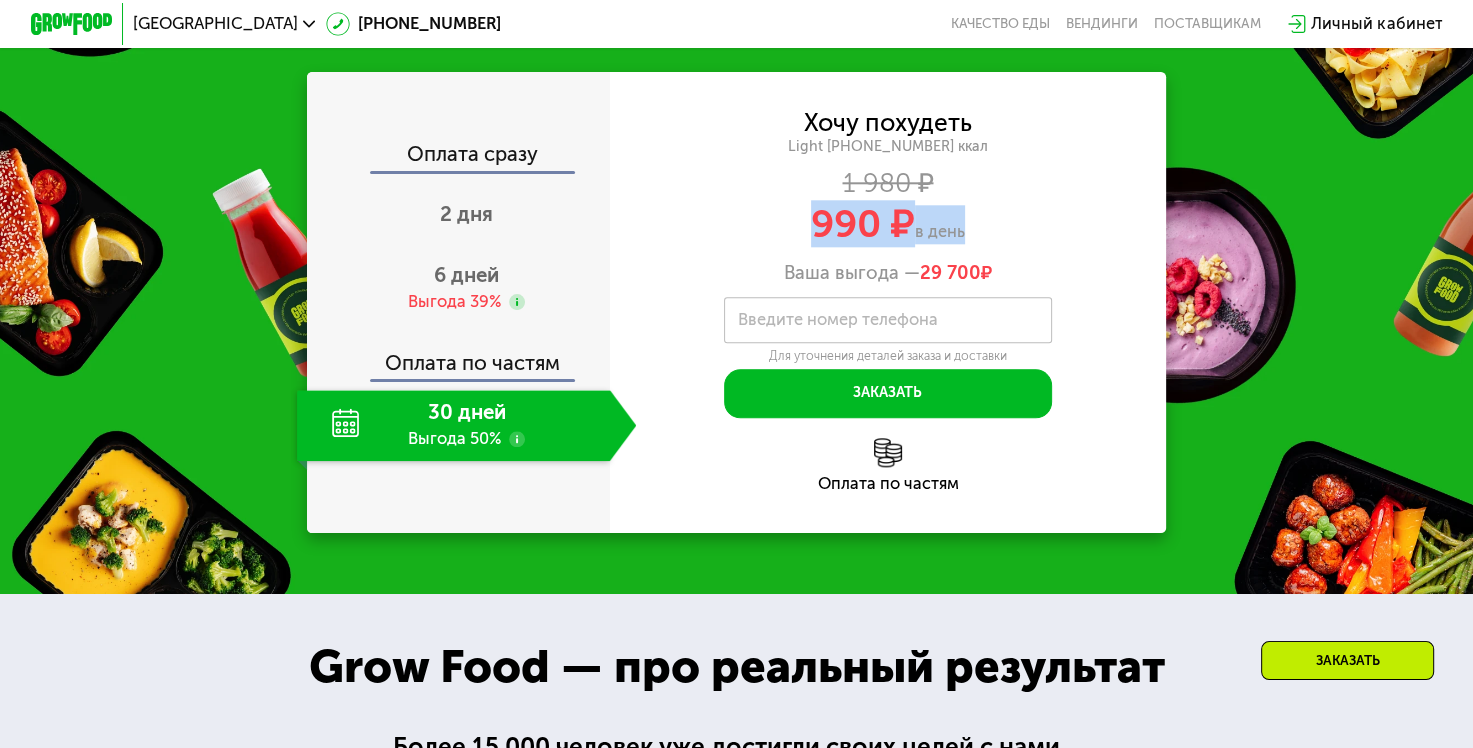 drag, startPoint x: 820, startPoint y: 364, endPoint x: 952, endPoint y: 368, distance: 132.0606 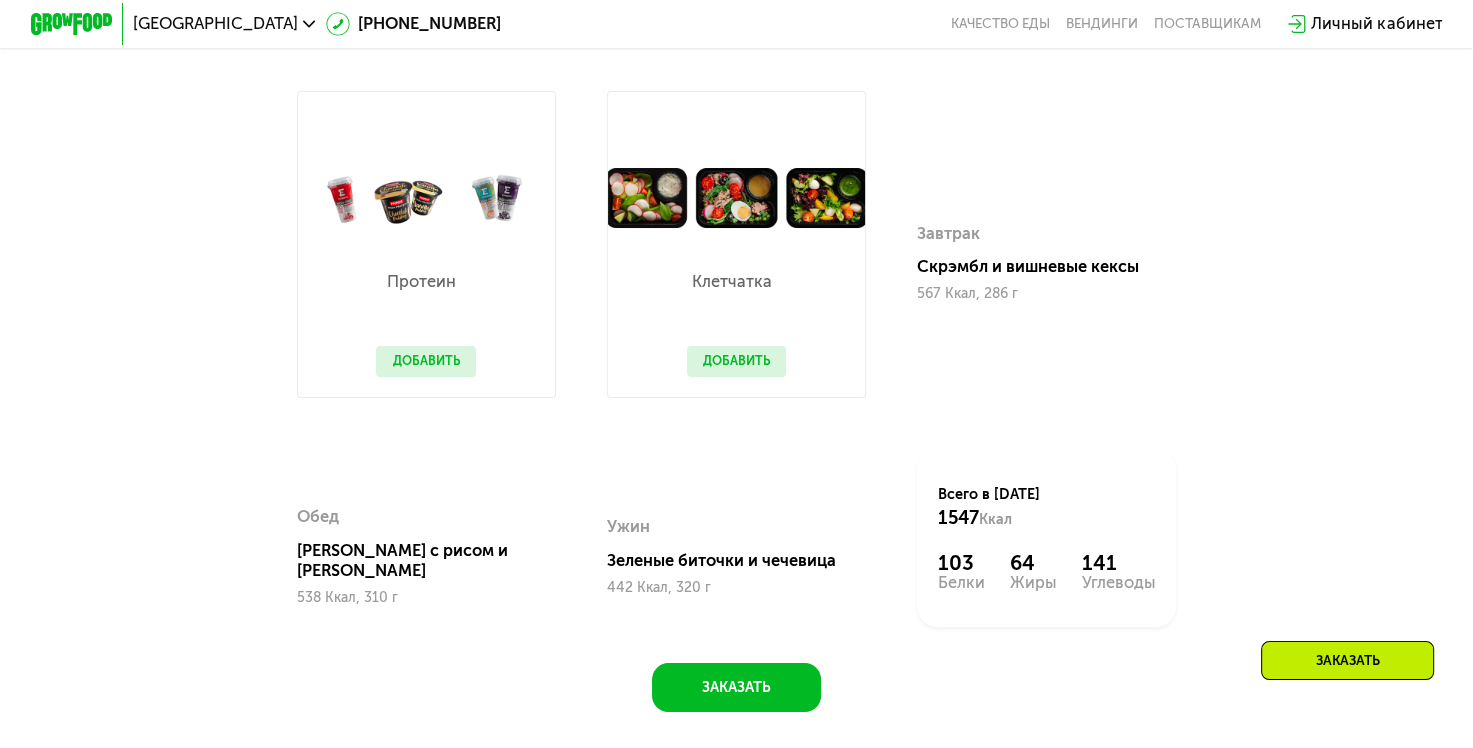 scroll, scrollTop: 1100, scrollLeft: 0, axis: vertical 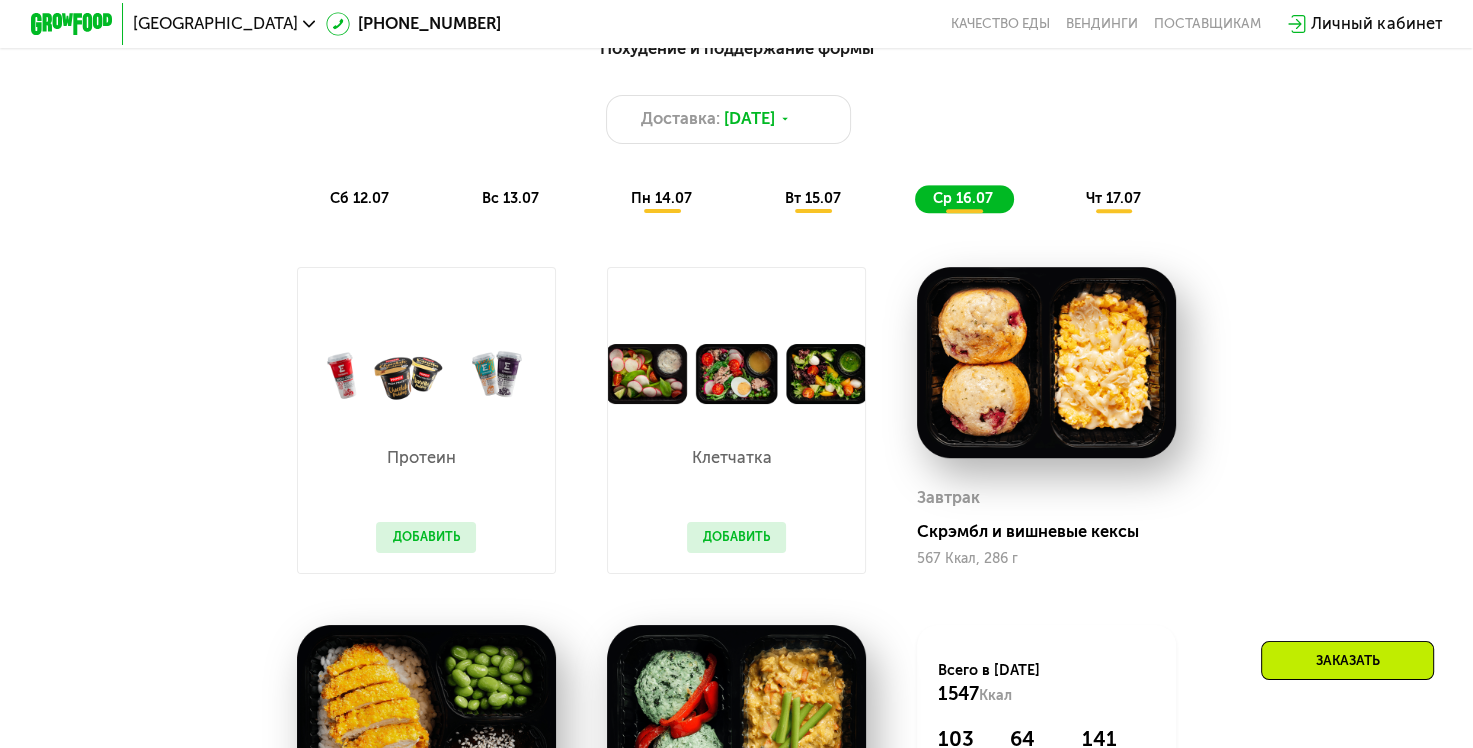 click on "чт 17.07" 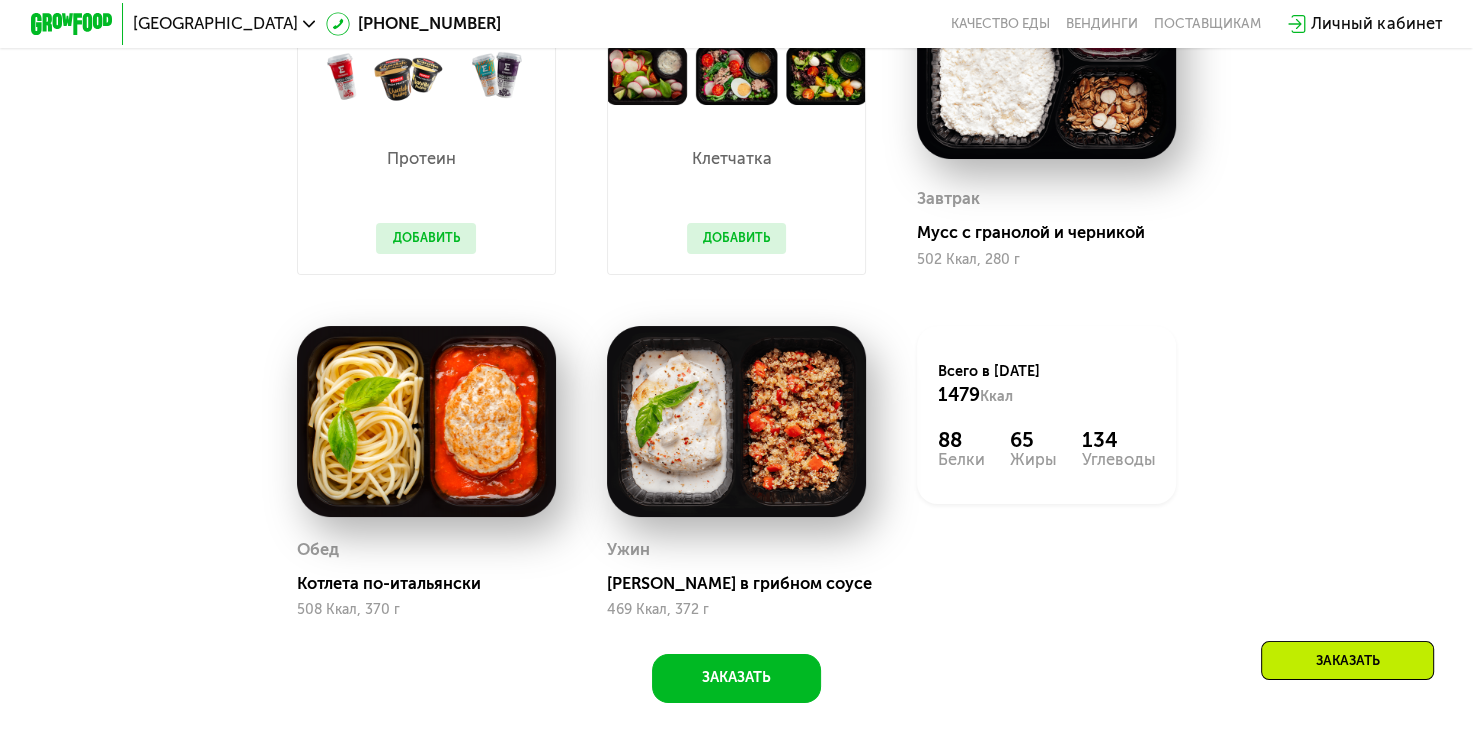 scroll, scrollTop: 1000, scrollLeft: 0, axis: vertical 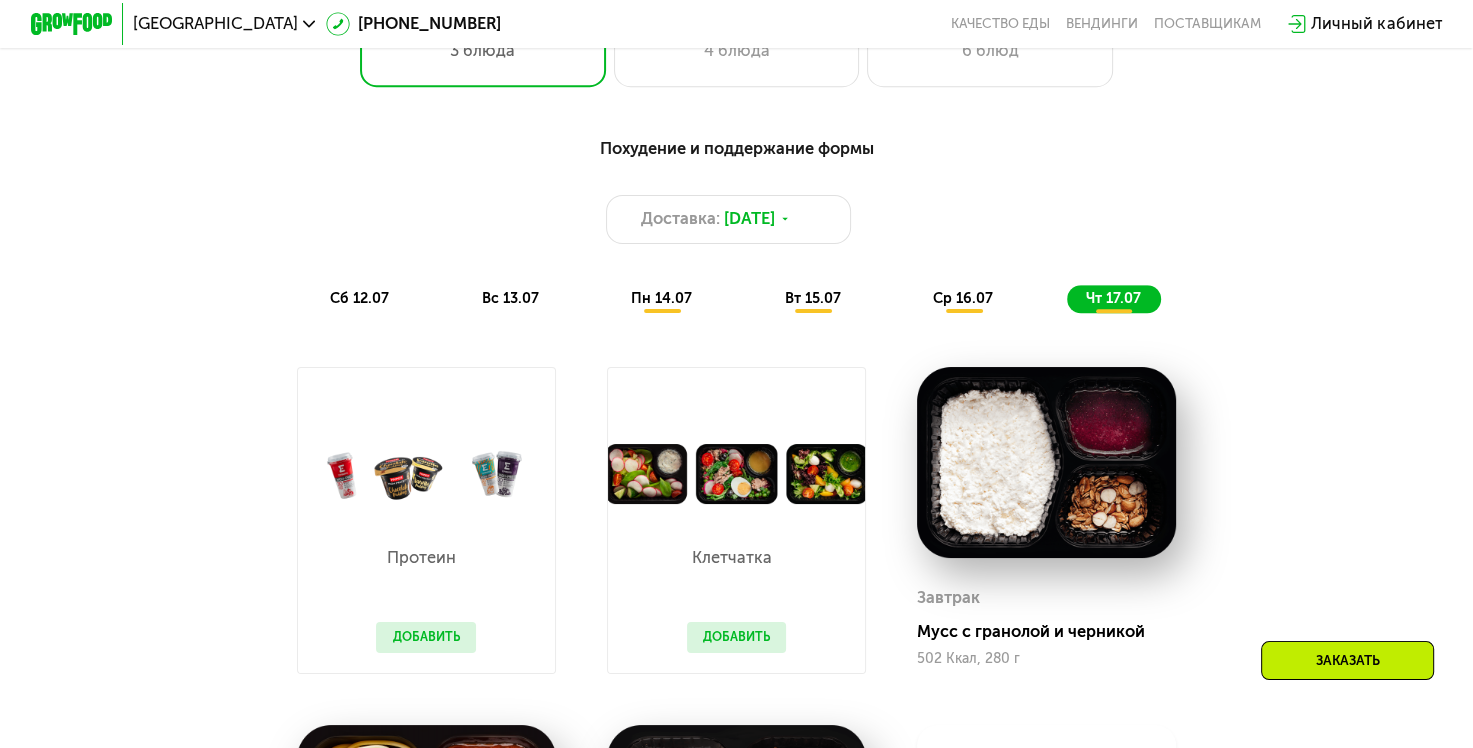 click on "вс 13.07" 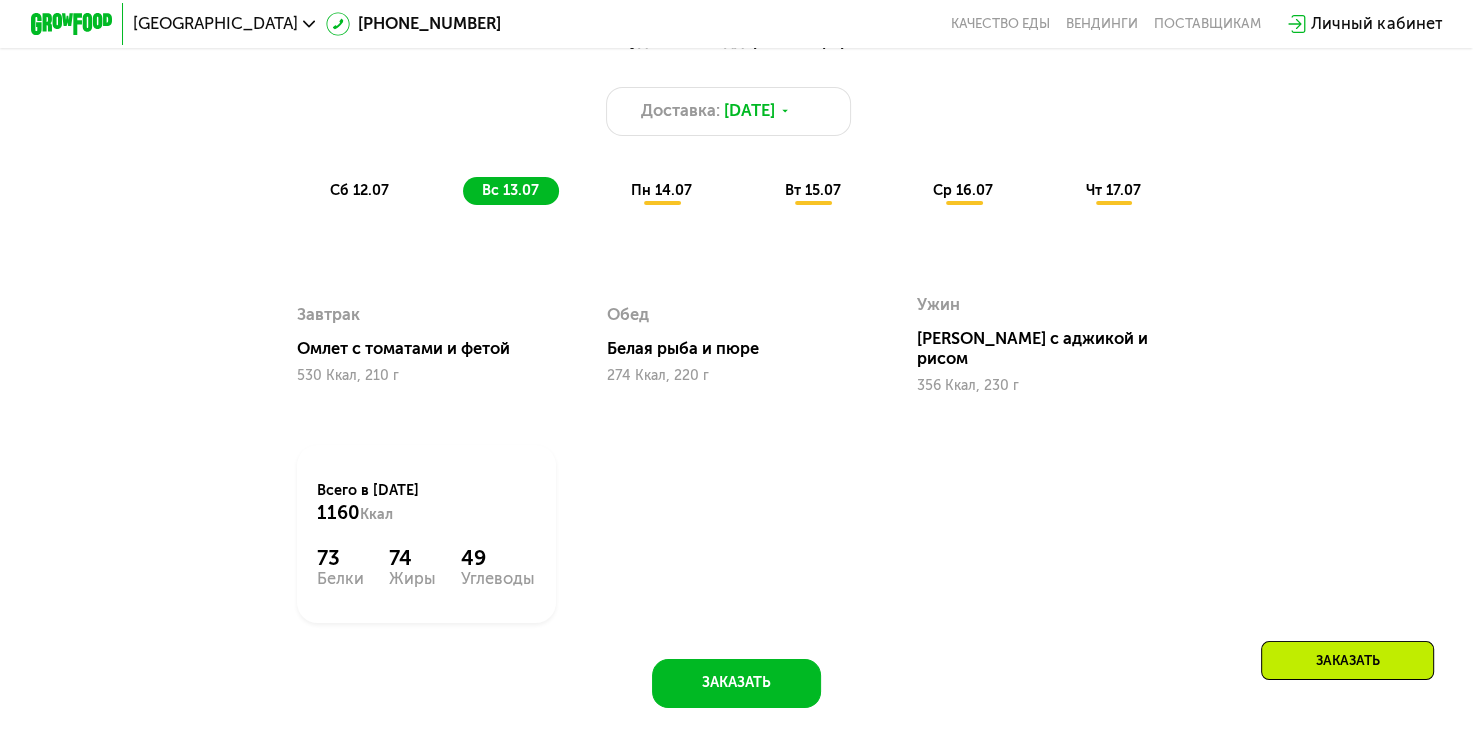 scroll, scrollTop: 1100, scrollLeft: 0, axis: vertical 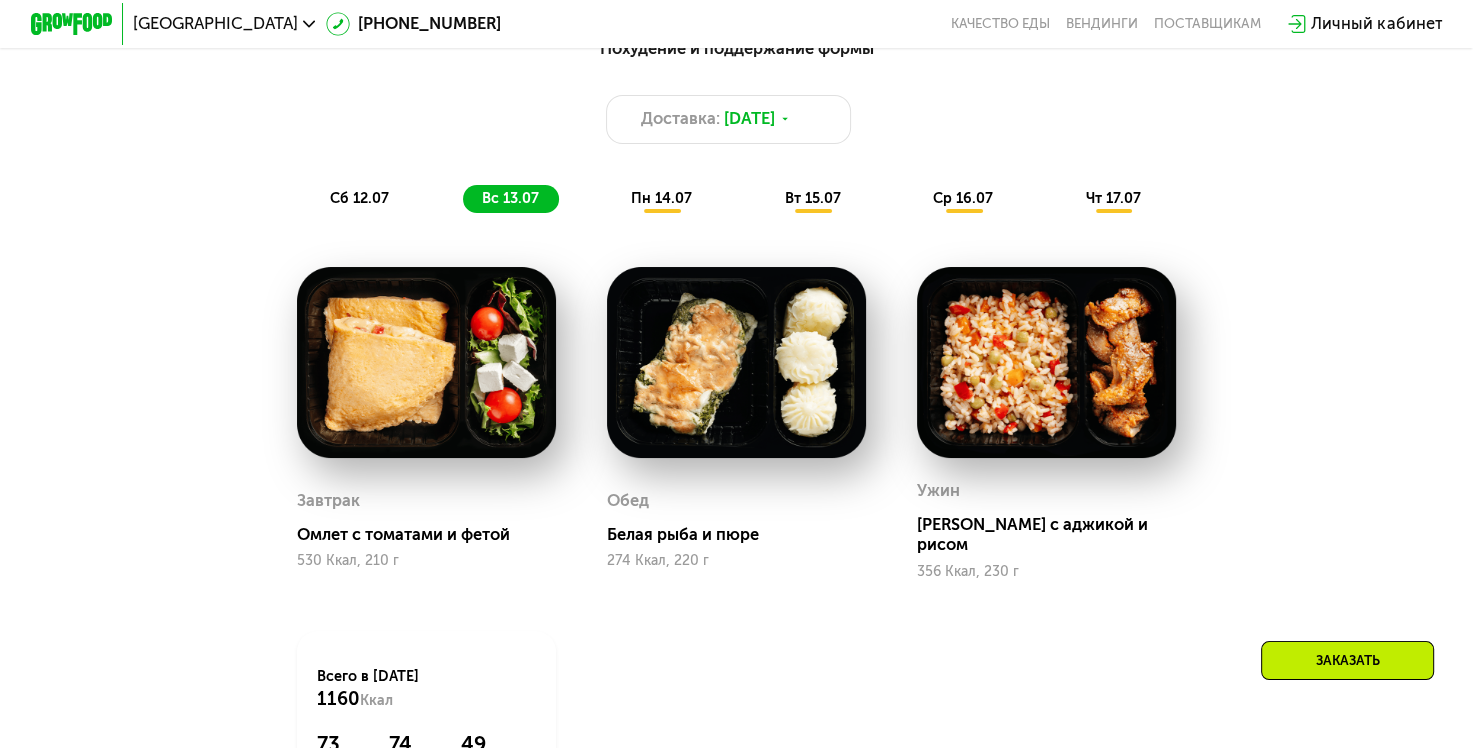 click on "Похудение и поддержание формы Доставка: [DATE] сб 12.07 вс 13.07 пн 14.07 вт 15.07 ср 16.07 чт 17.07" at bounding box center (737, 124) 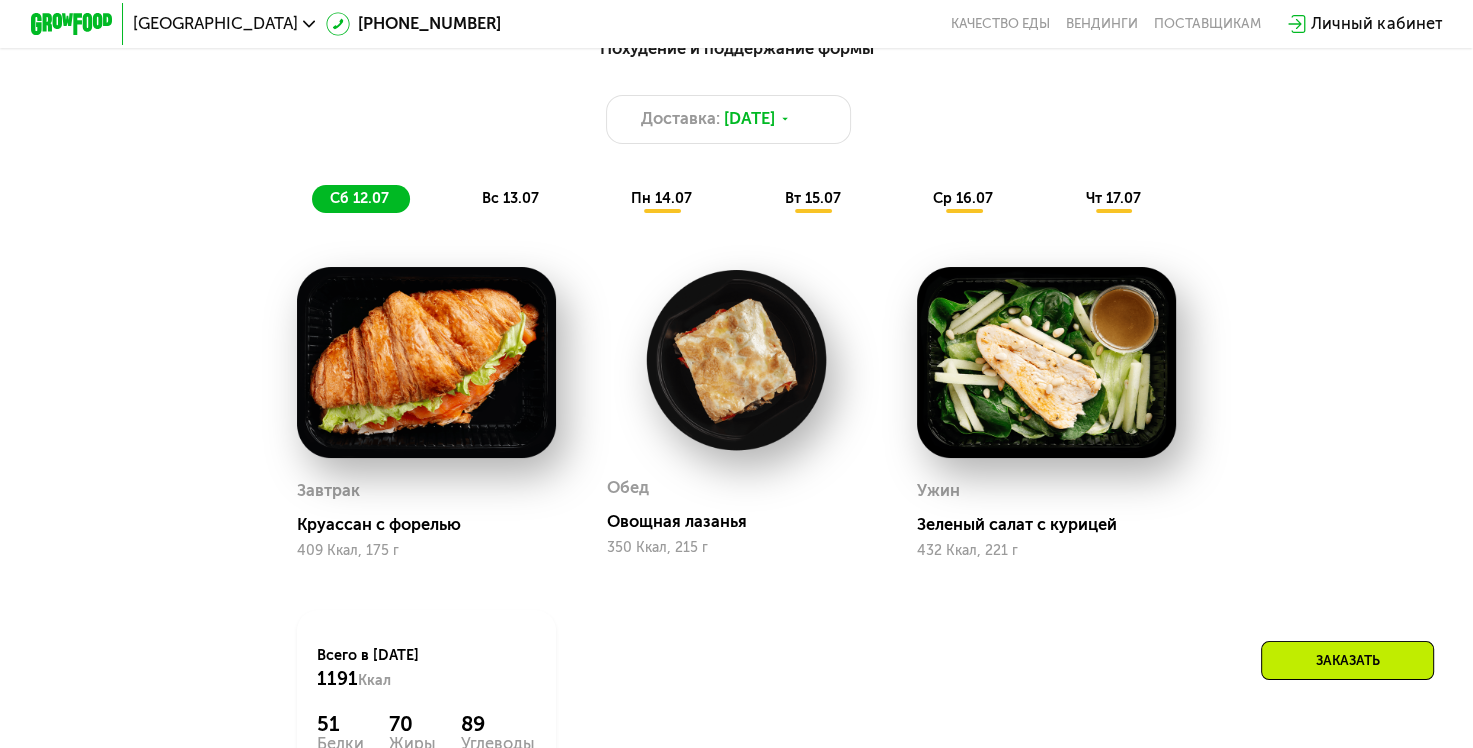 click on "пн 14.07" at bounding box center (661, 198) 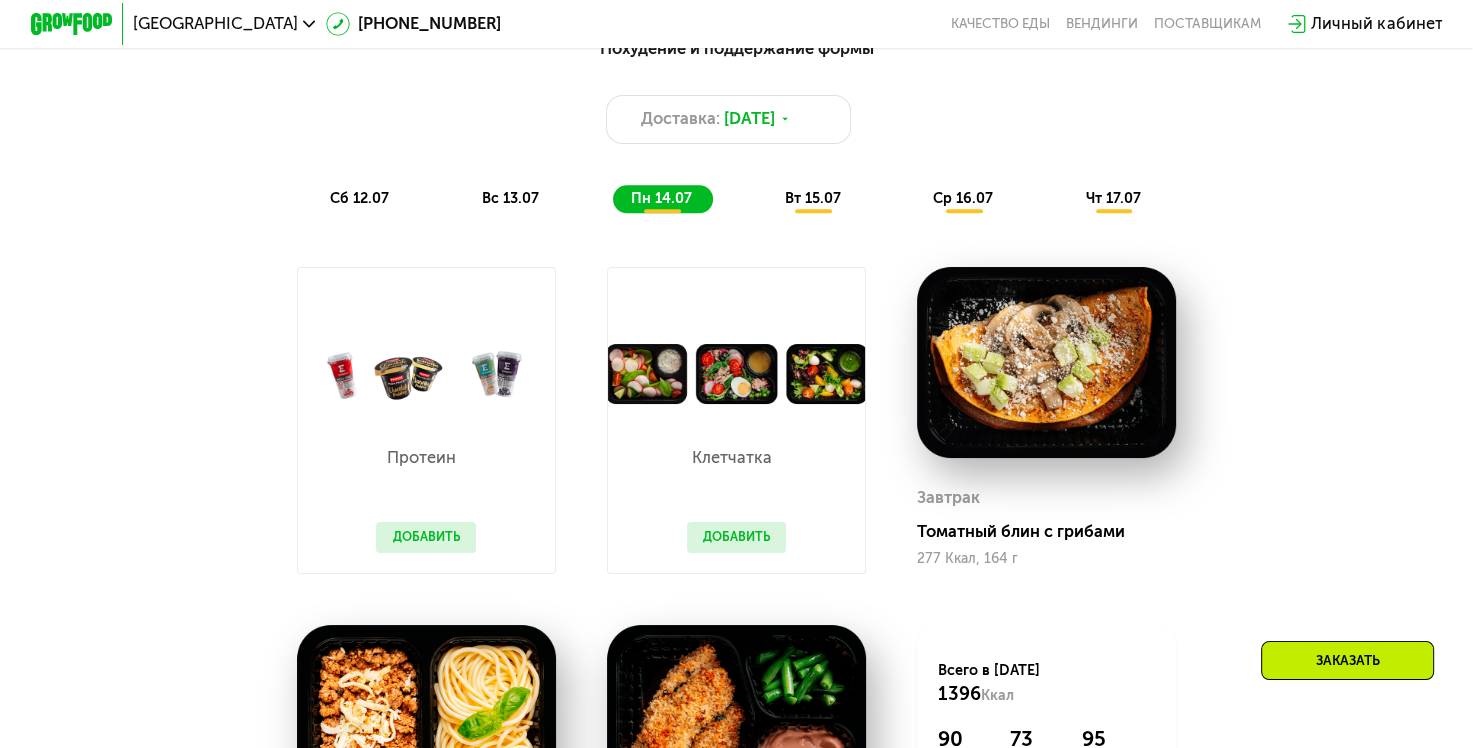 click on "сб 12.07" at bounding box center [359, 198] 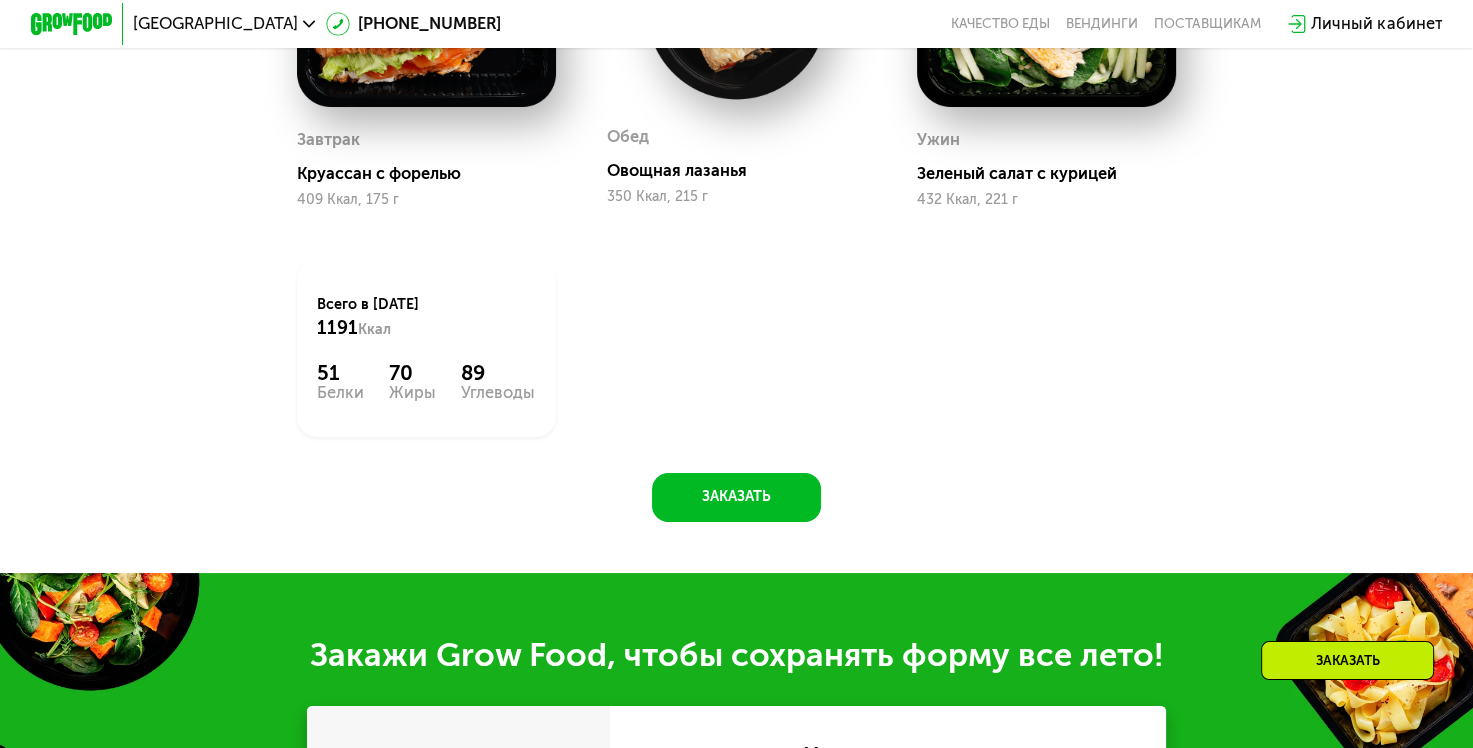 scroll, scrollTop: 1200, scrollLeft: 0, axis: vertical 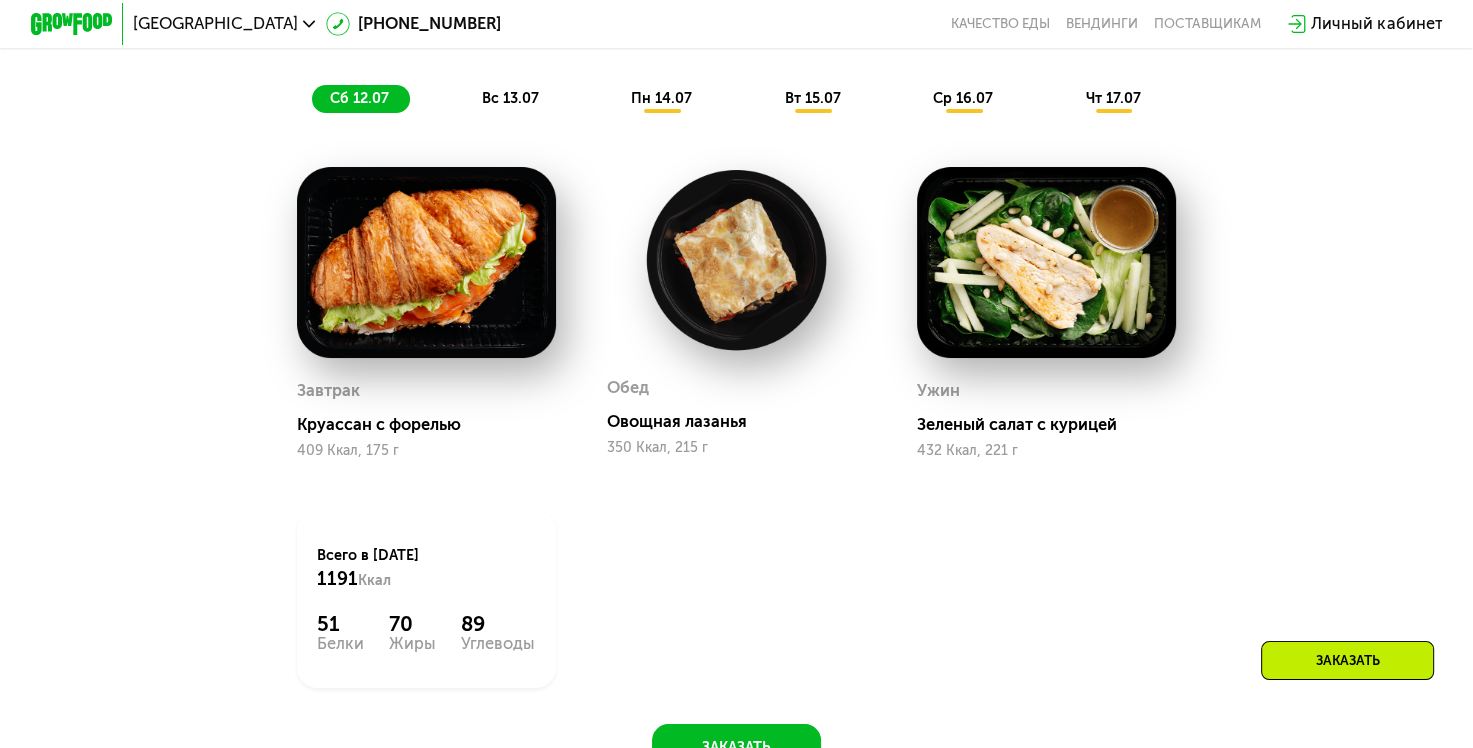 click on "вс 13.07" at bounding box center [510, 98] 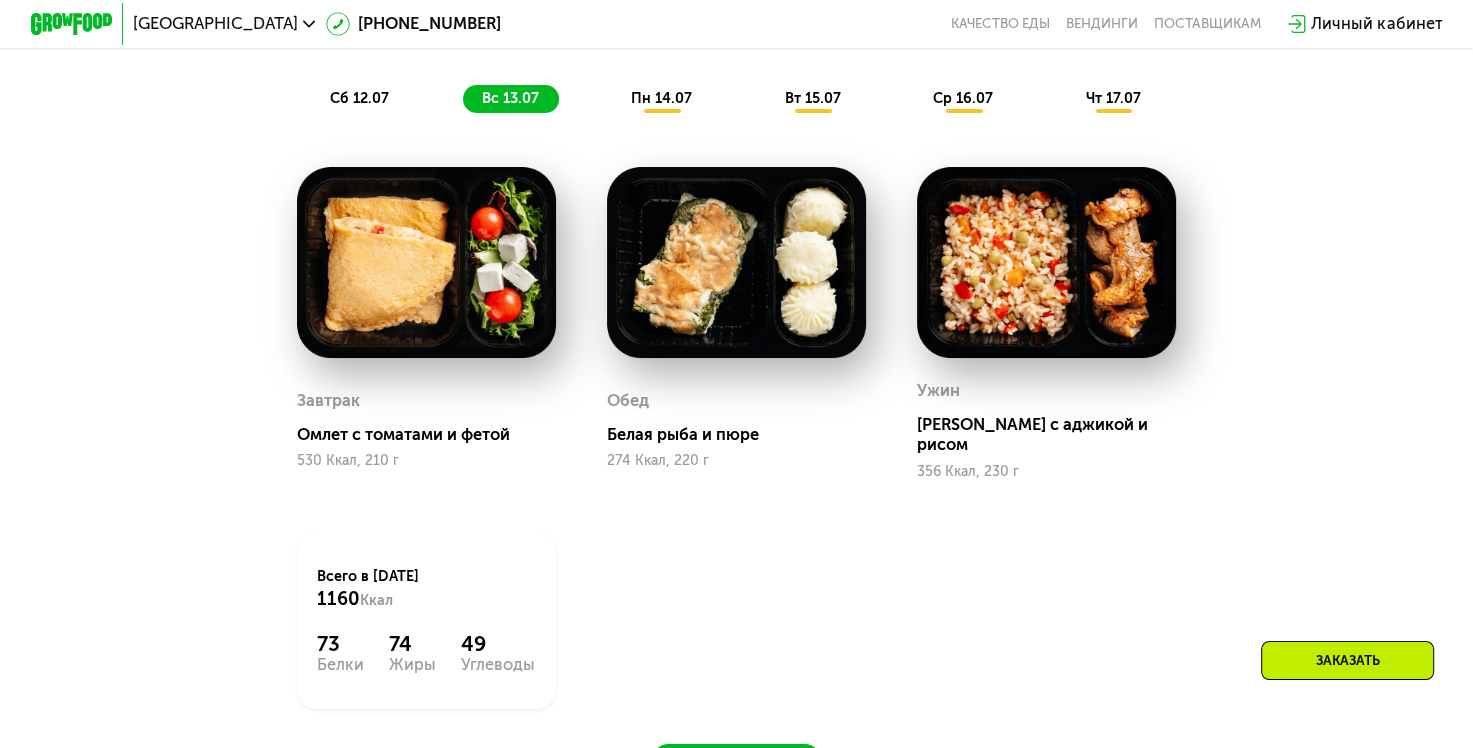 click on "пн 14.07" 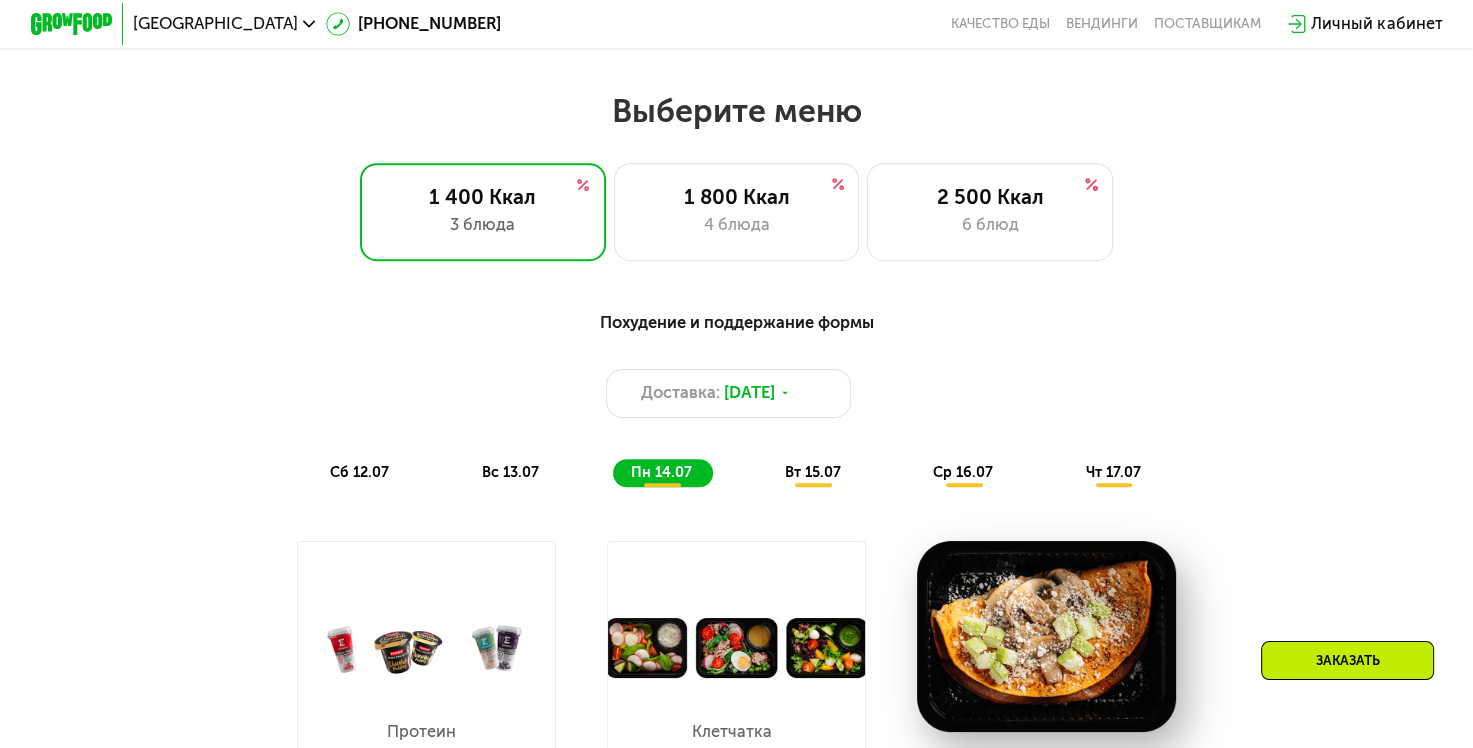 scroll, scrollTop: 700, scrollLeft: 0, axis: vertical 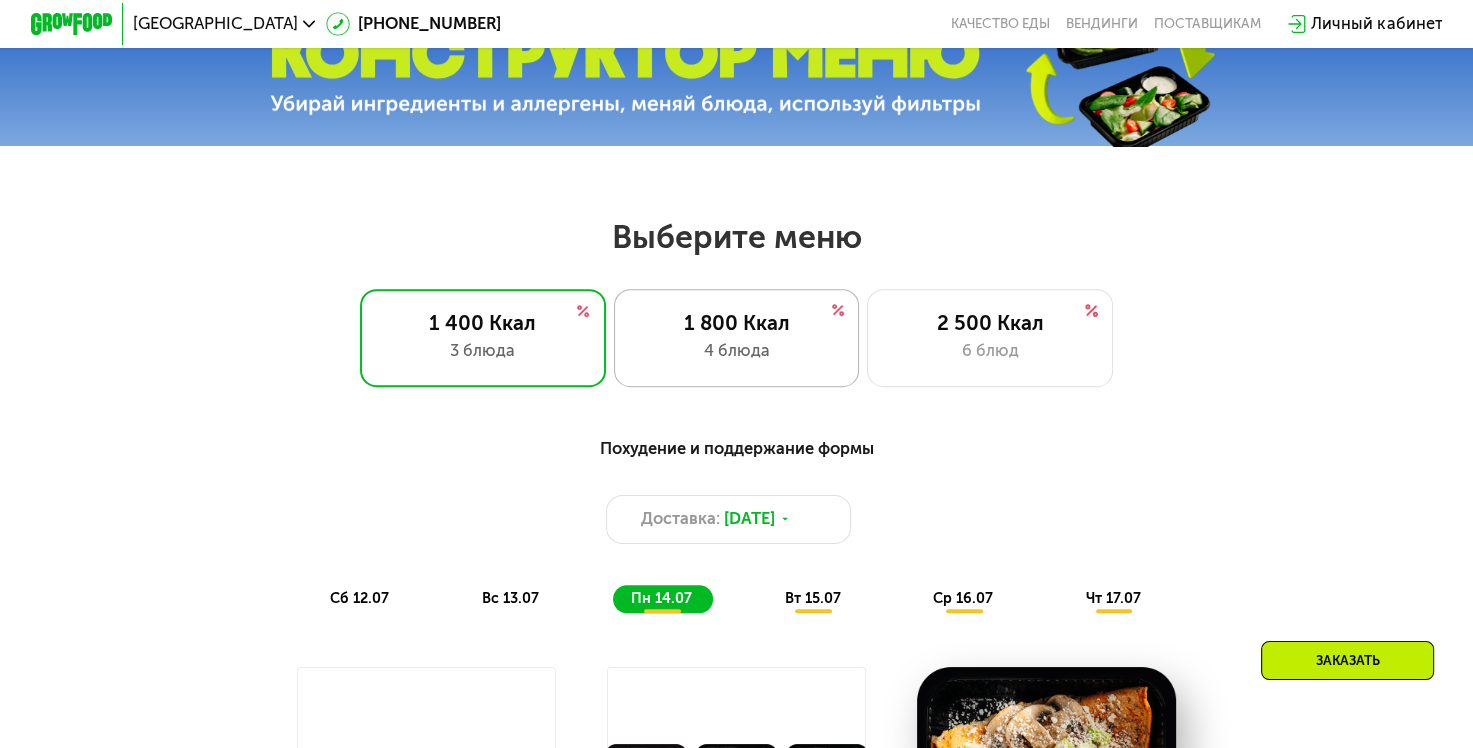 click on "1 800 Ккал" at bounding box center [736, 323] 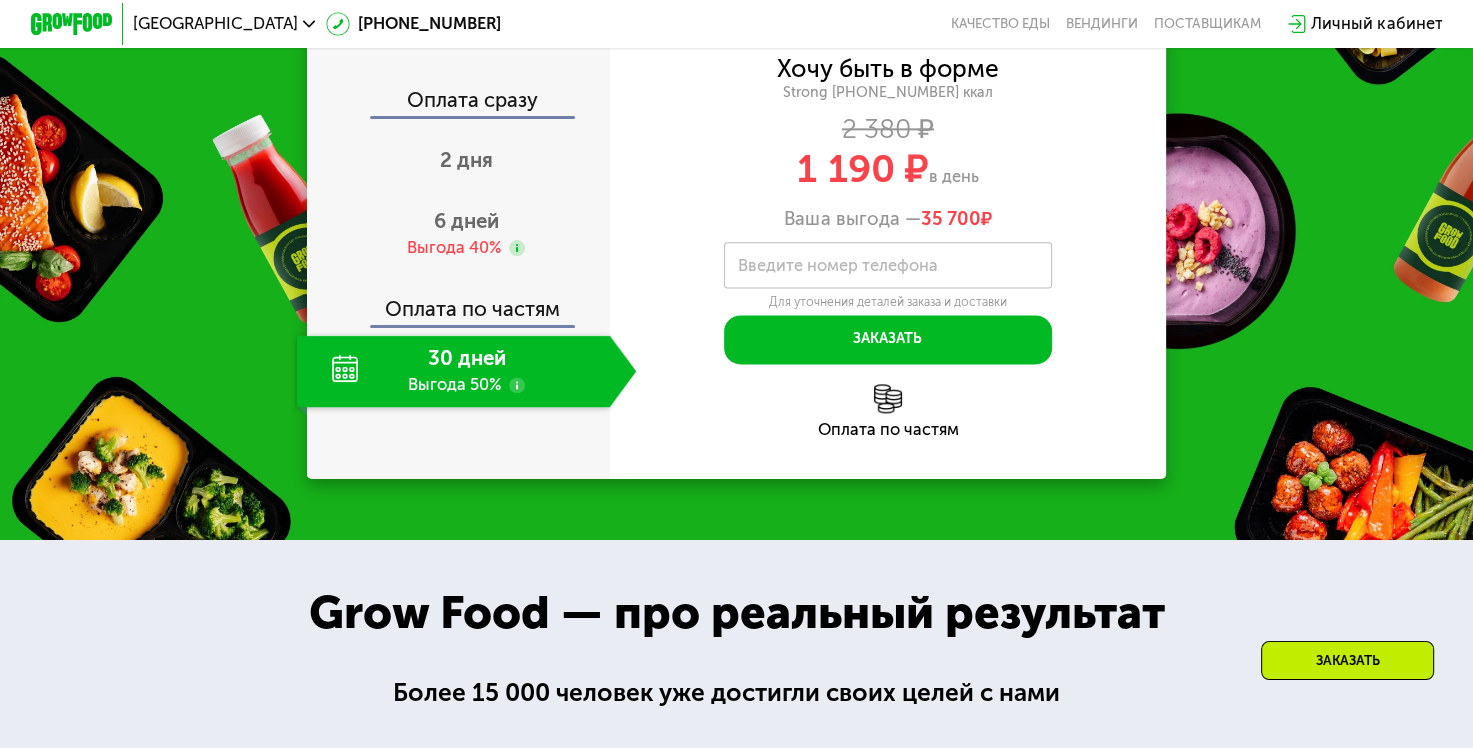 scroll, scrollTop: 2500, scrollLeft: 0, axis: vertical 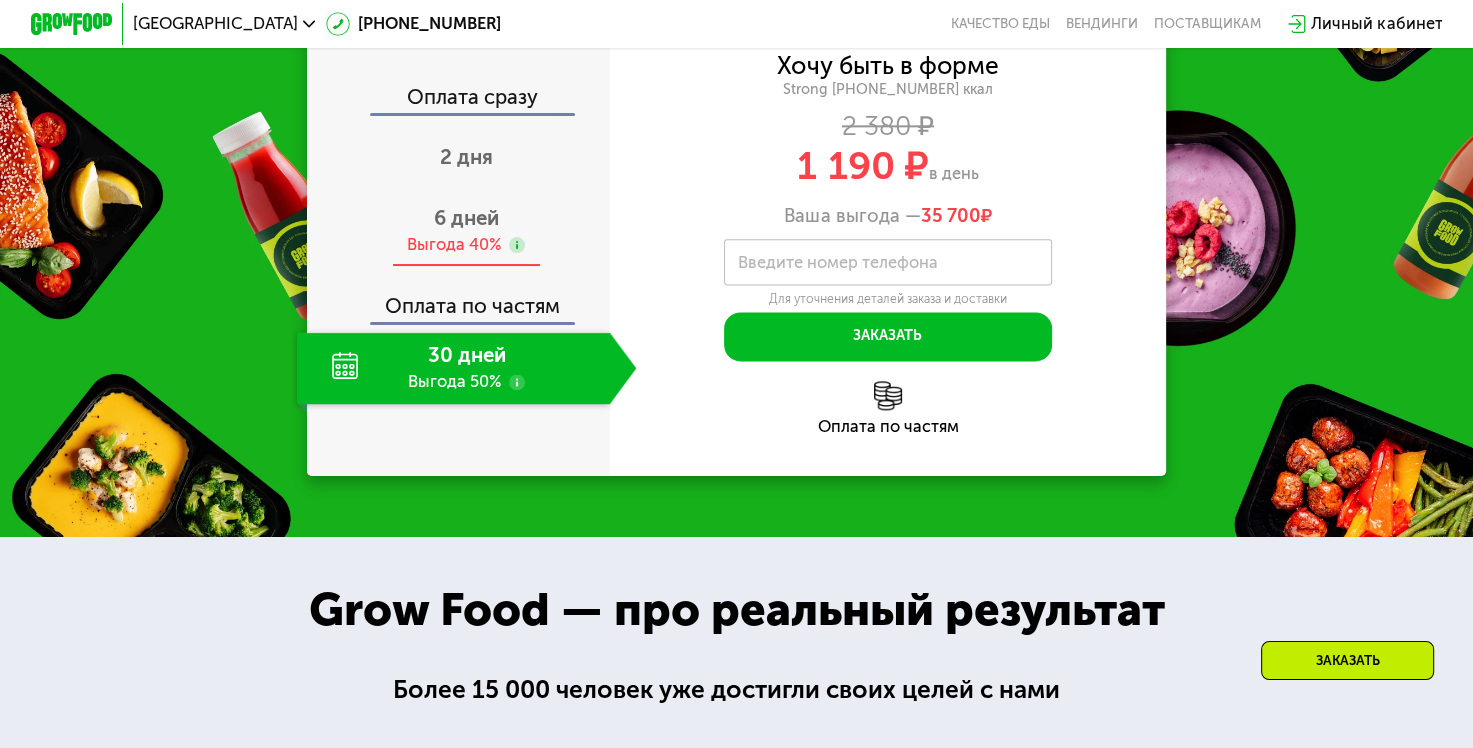click on "6 дней" at bounding box center (466, 218) 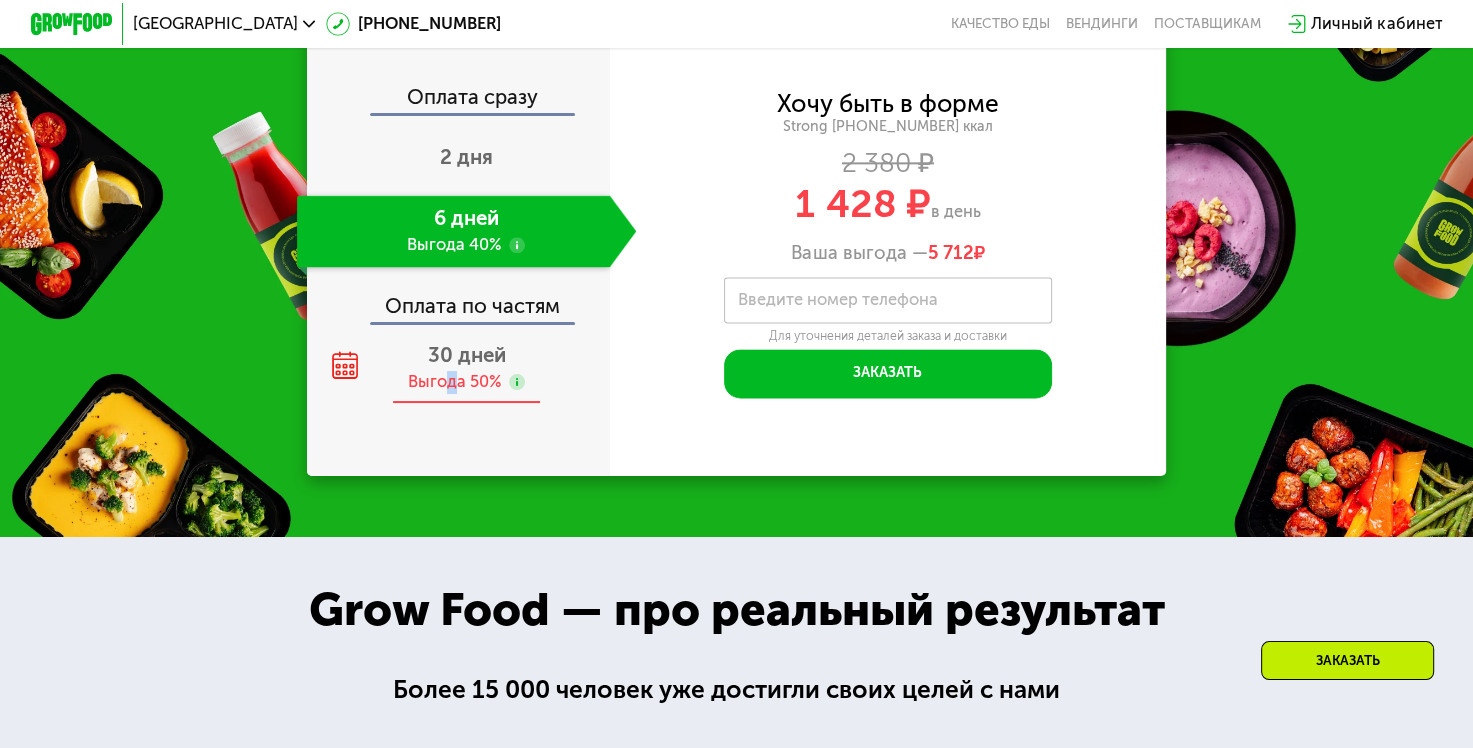click on "30 дней Выгода 50%" at bounding box center [467, 368] 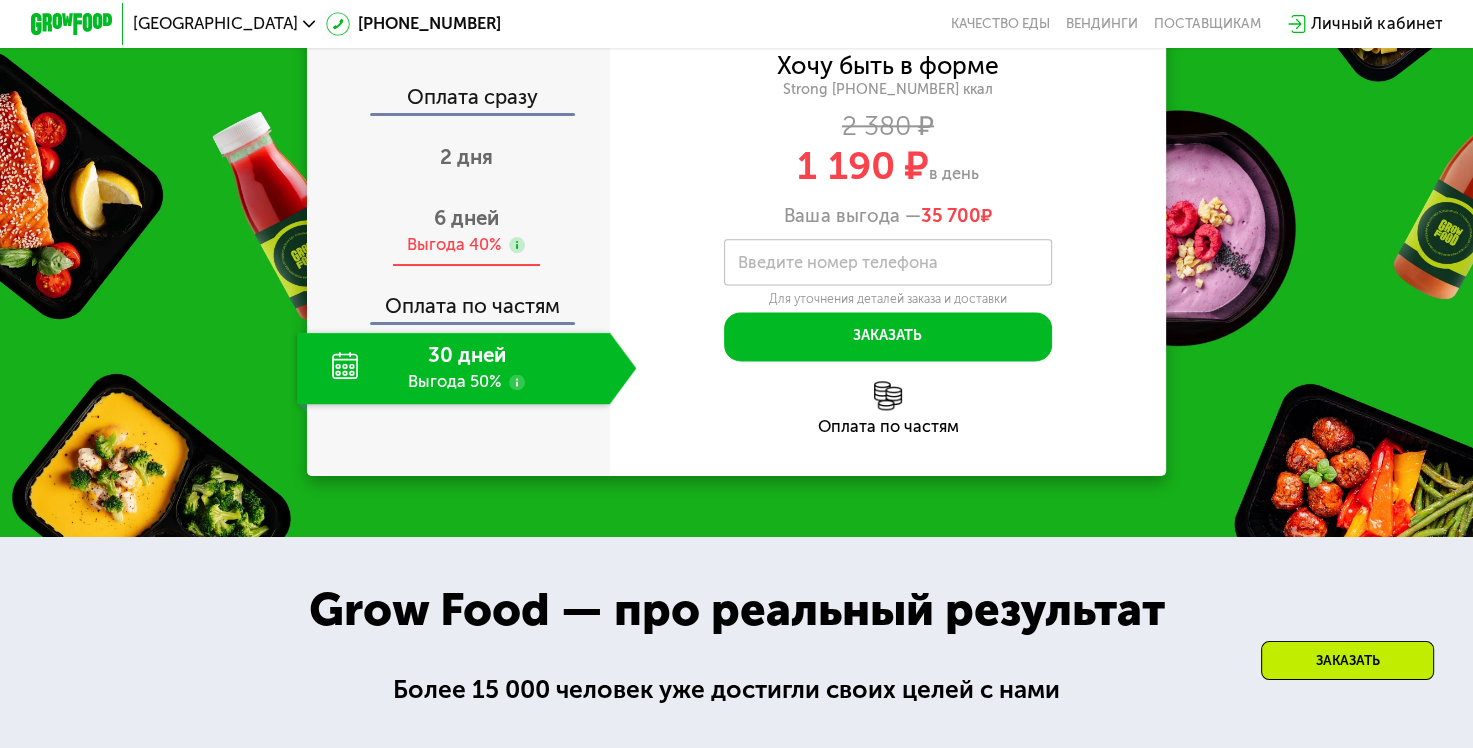 click on "Выгода 40%" at bounding box center [454, 245] 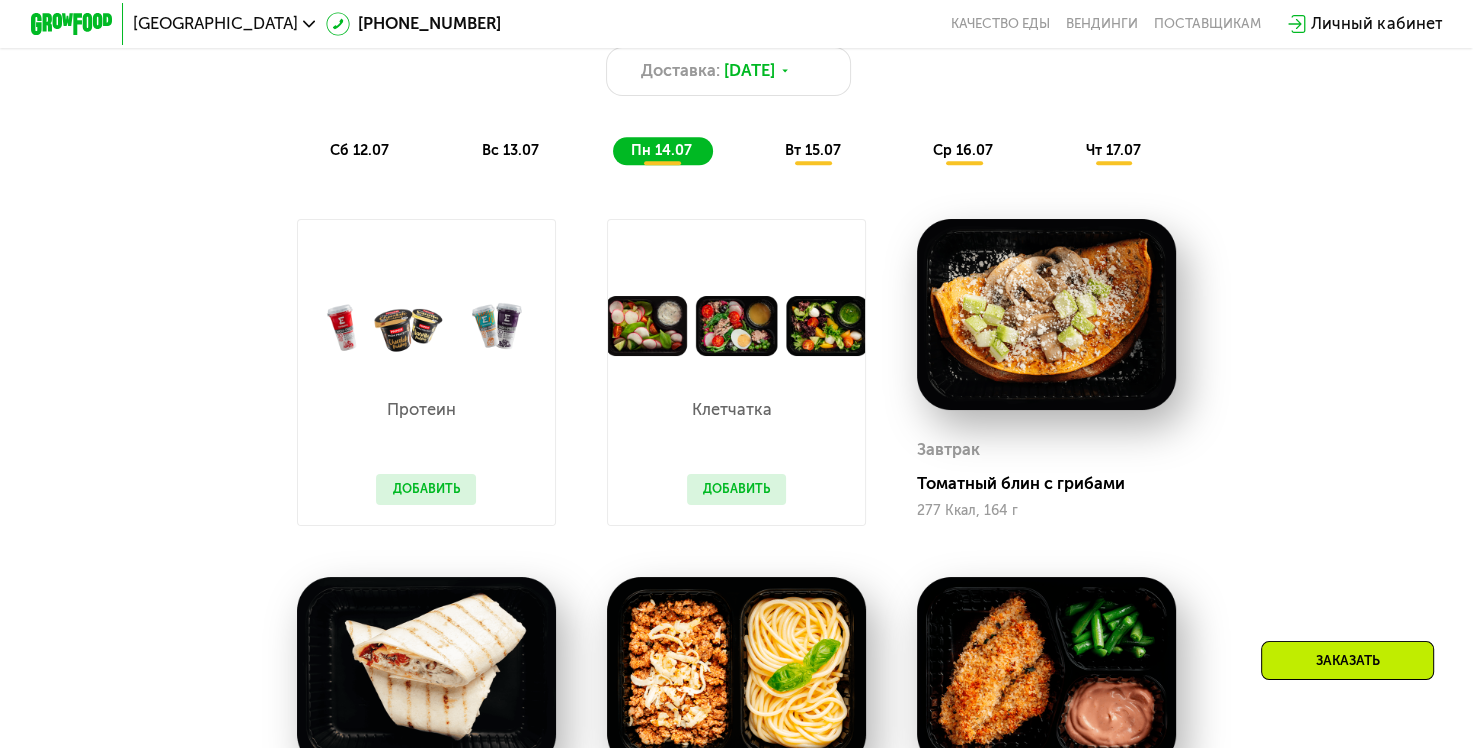 scroll, scrollTop: 1100, scrollLeft: 0, axis: vertical 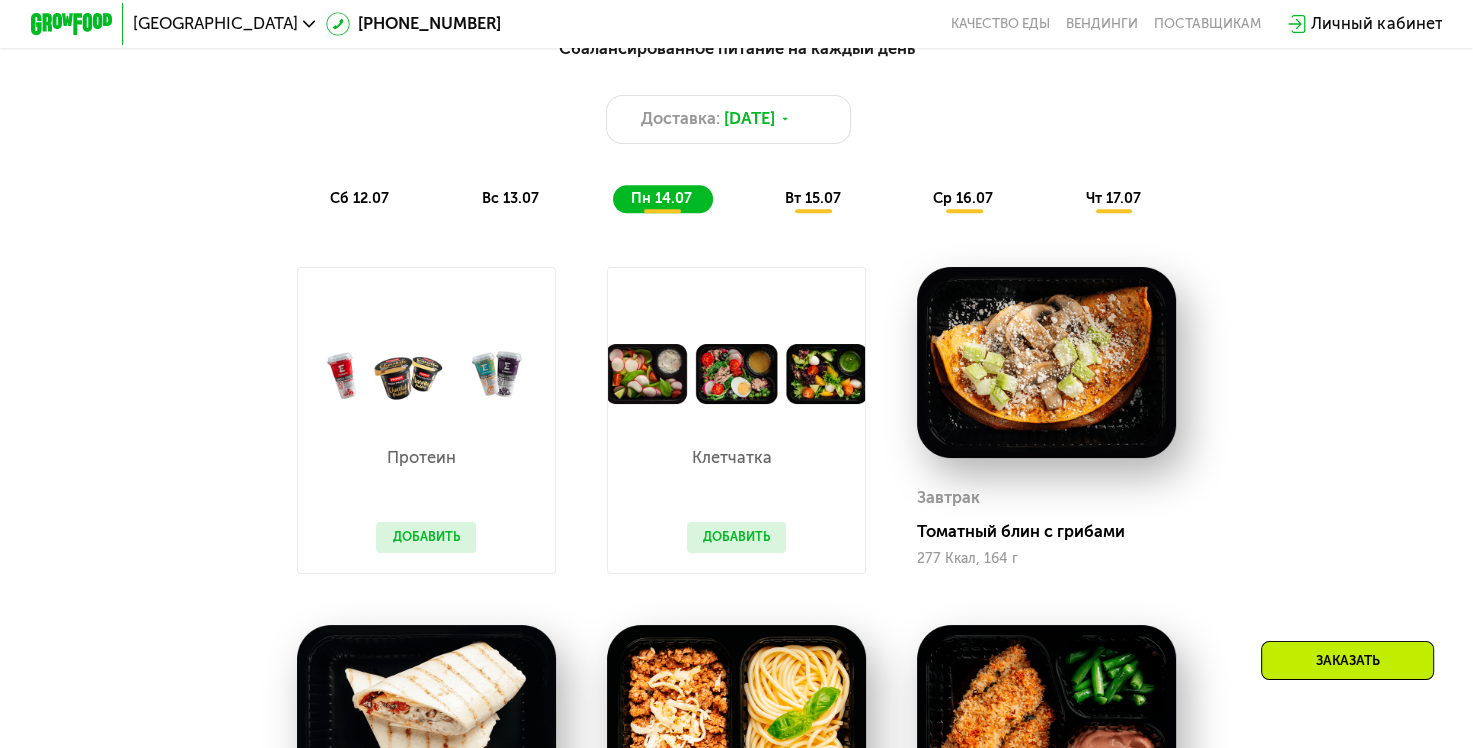 drag, startPoint x: 356, startPoint y: 203, endPoint x: 377, endPoint y: 208, distance: 21.587032 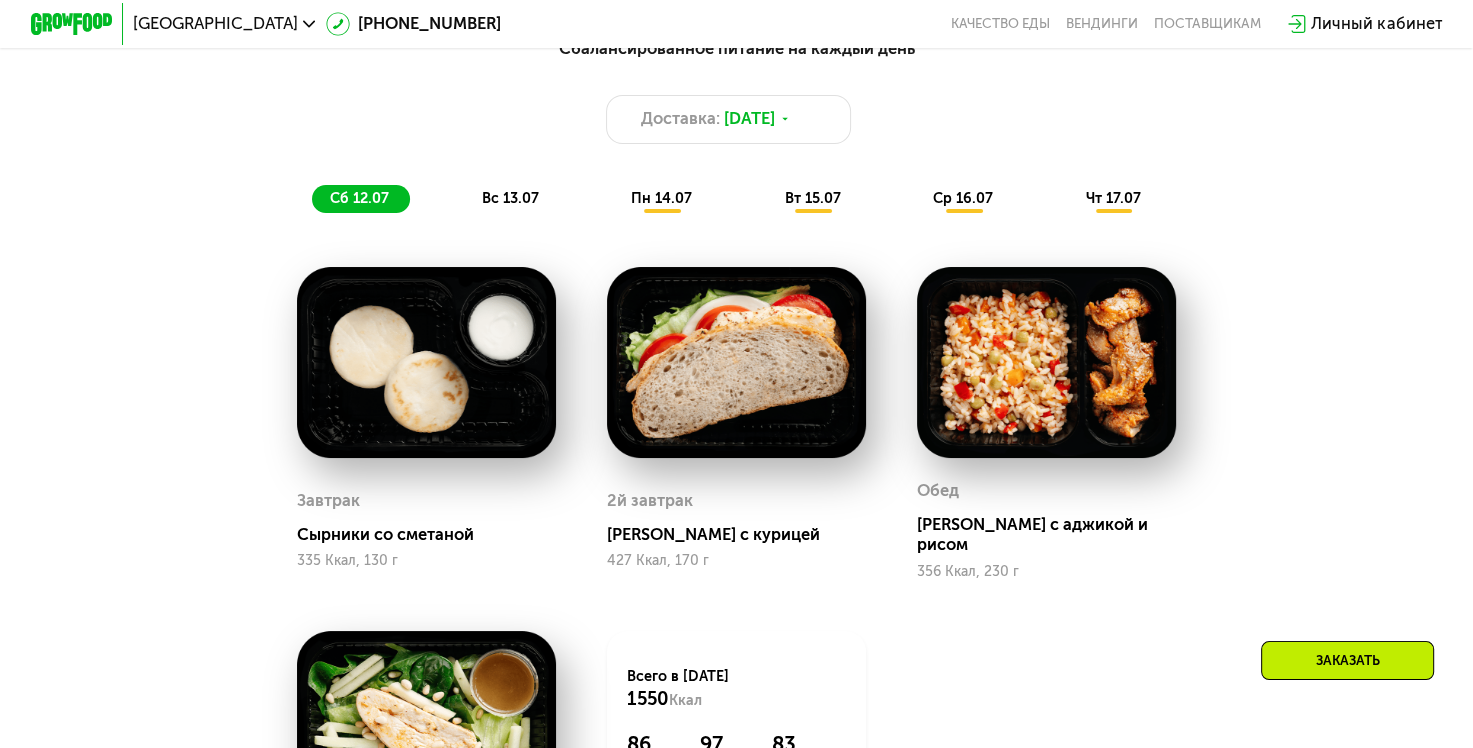 click on "вс 13.07" at bounding box center [510, 198] 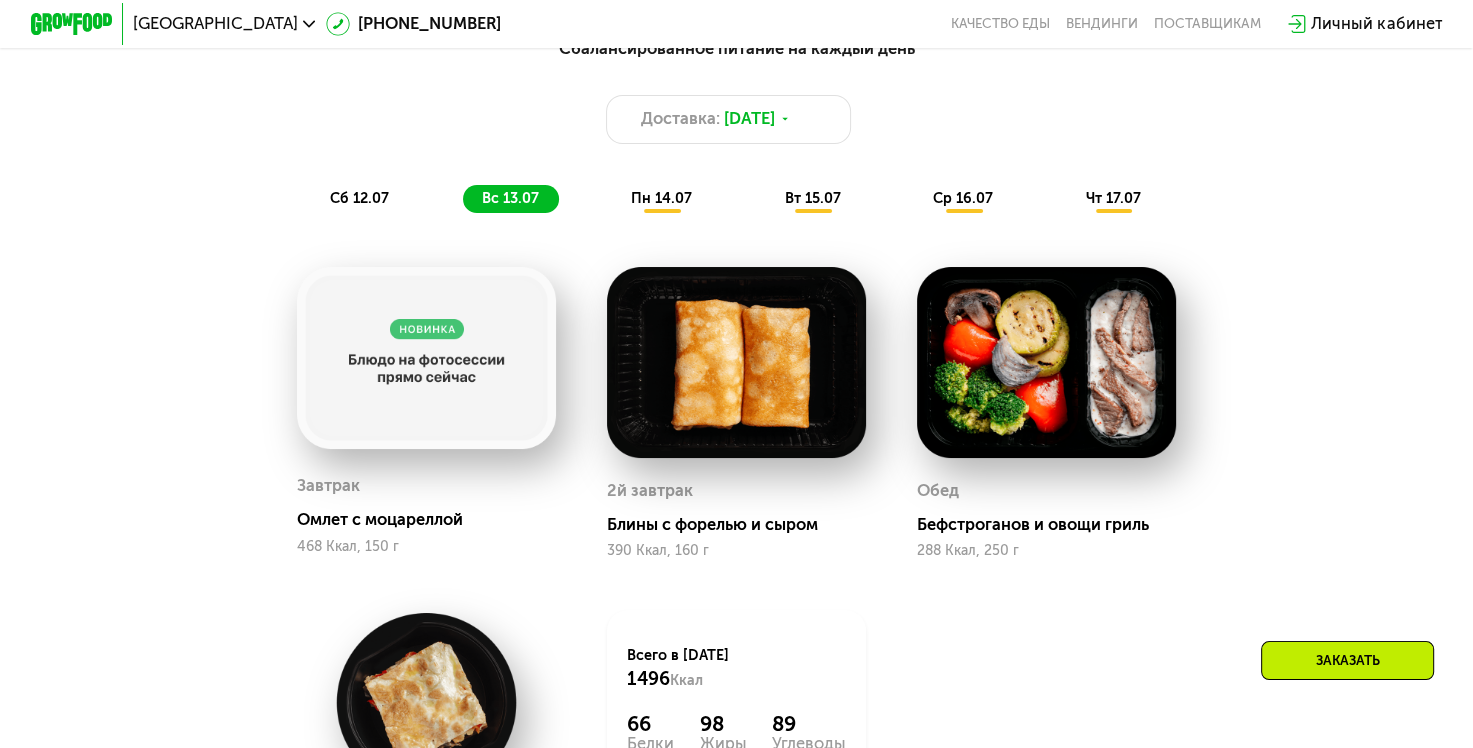 click on "пн 14.07" at bounding box center (661, 198) 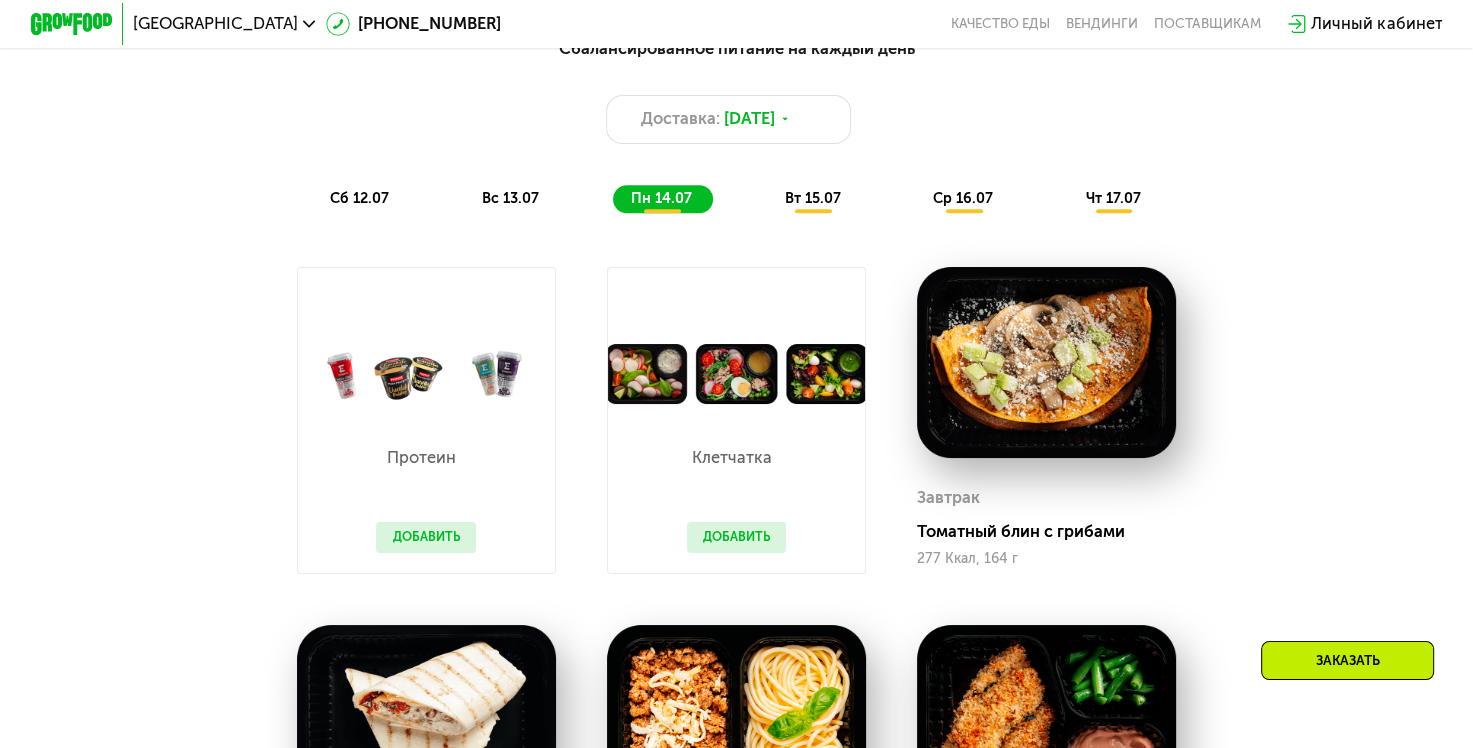 click on "вт 15.07" at bounding box center [813, 198] 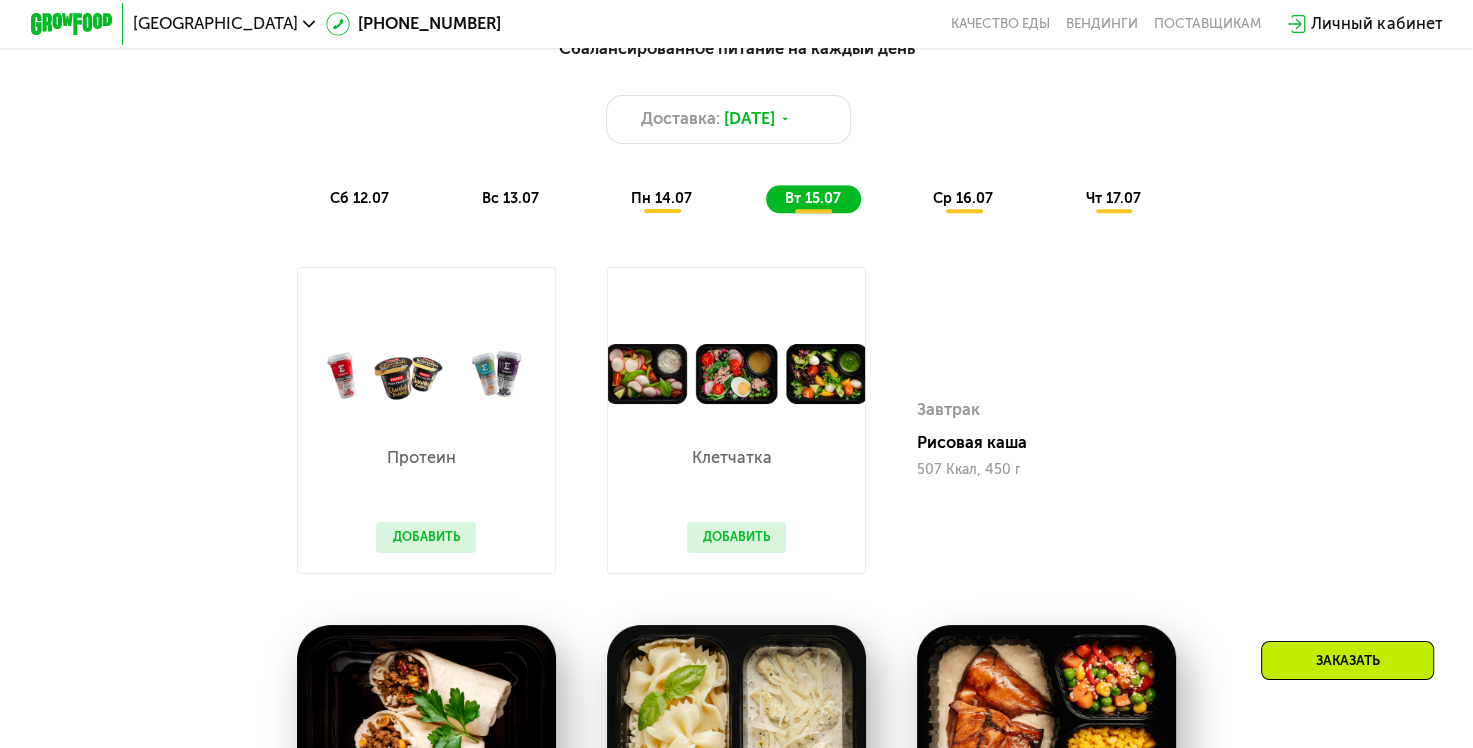 click on "ср 16.07" 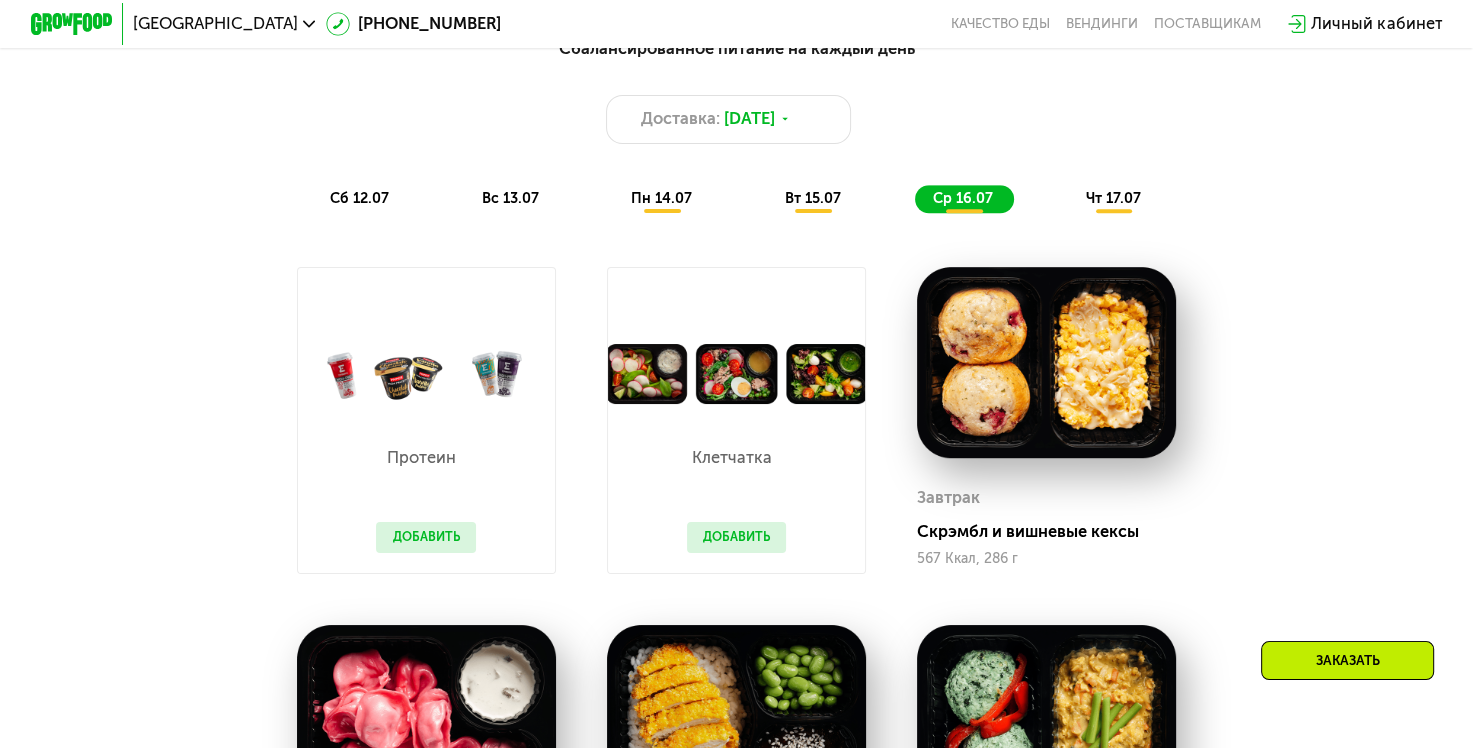 click on "чт 17.07" 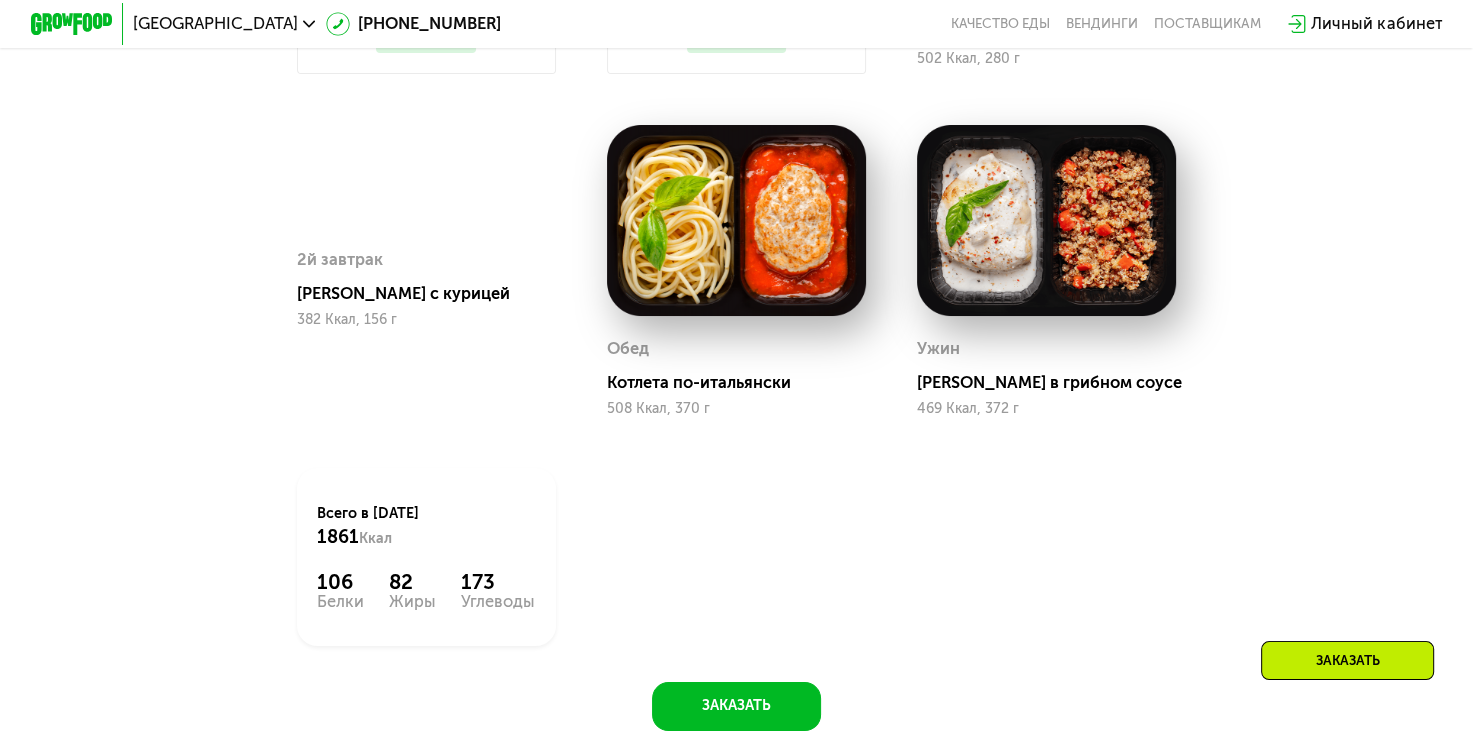 scroll, scrollTop: 1100, scrollLeft: 0, axis: vertical 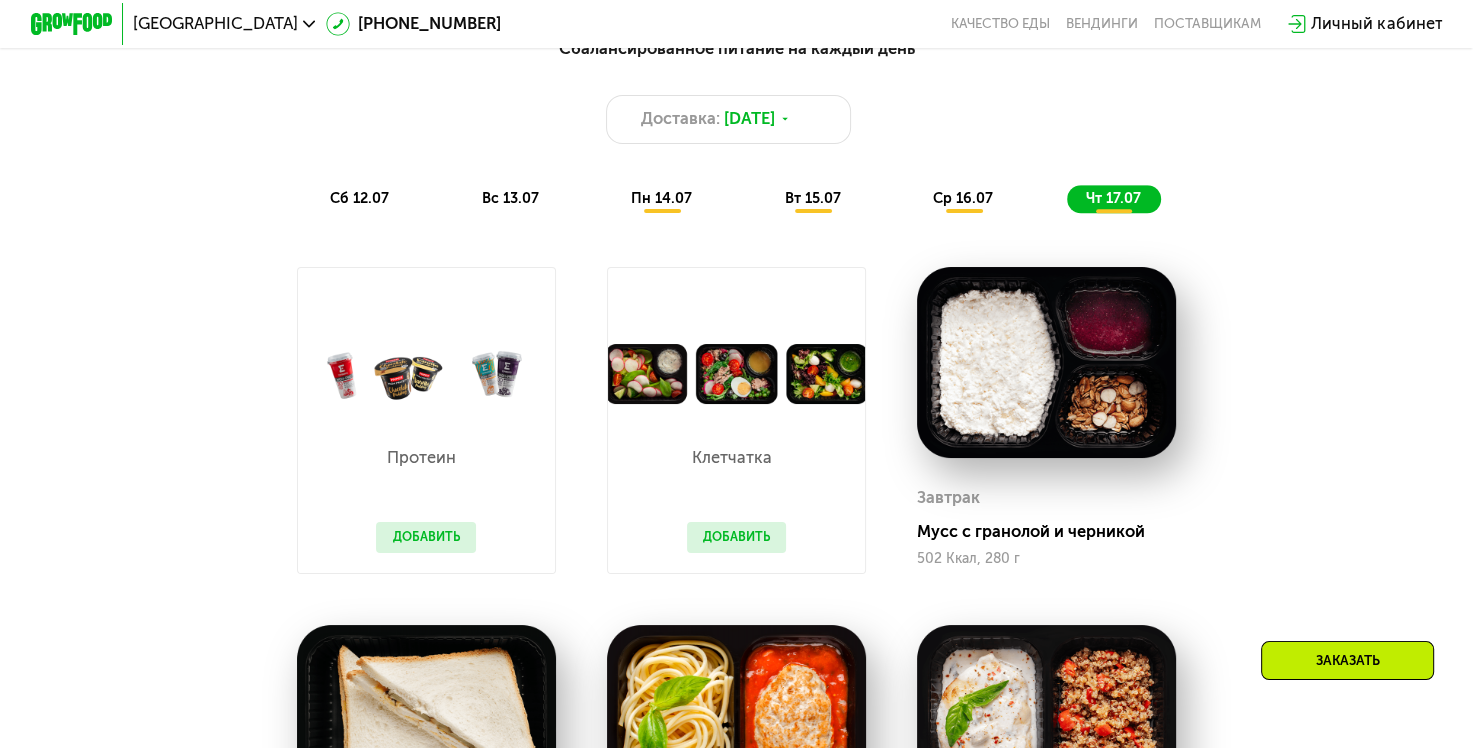click on "ср 16.07" at bounding box center (963, 198) 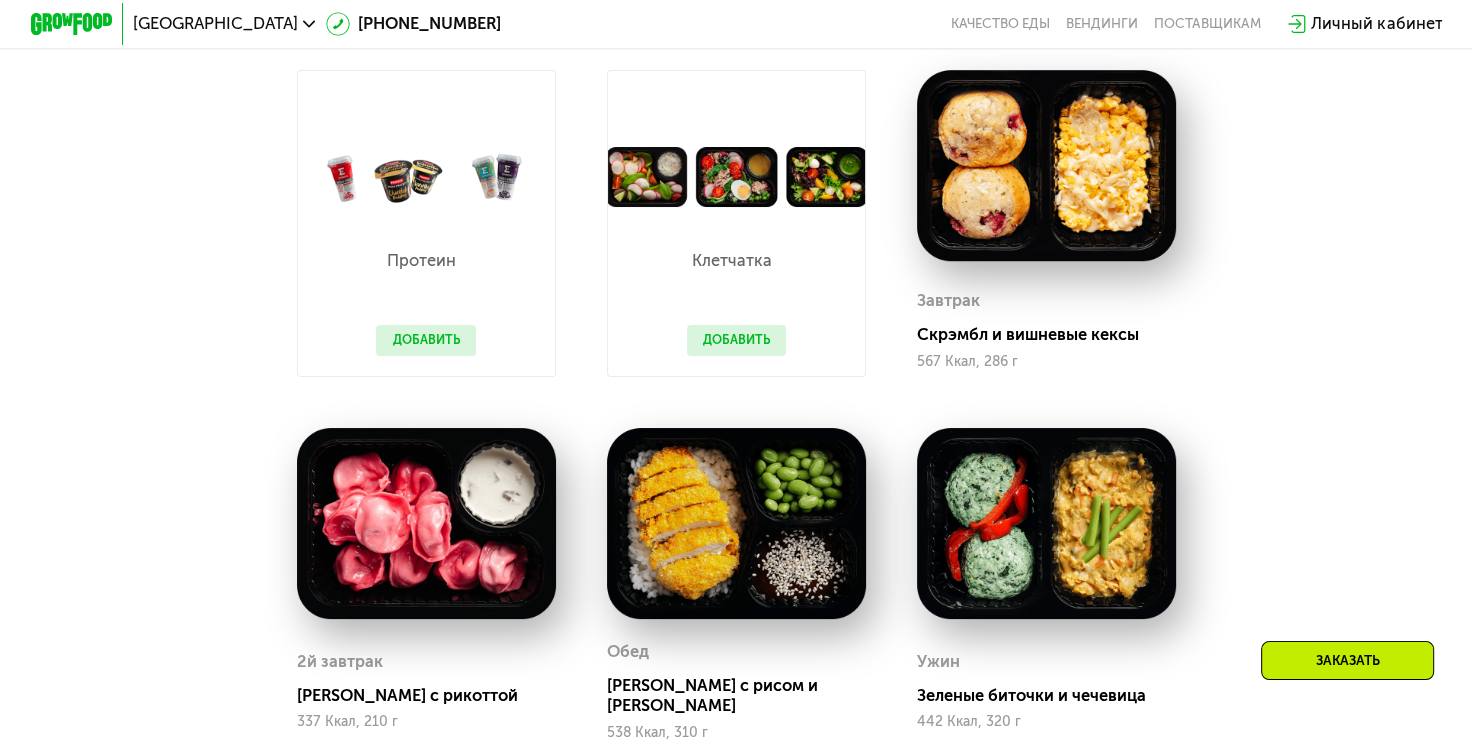 scroll, scrollTop: 1200, scrollLeft: 0, axis: vertical 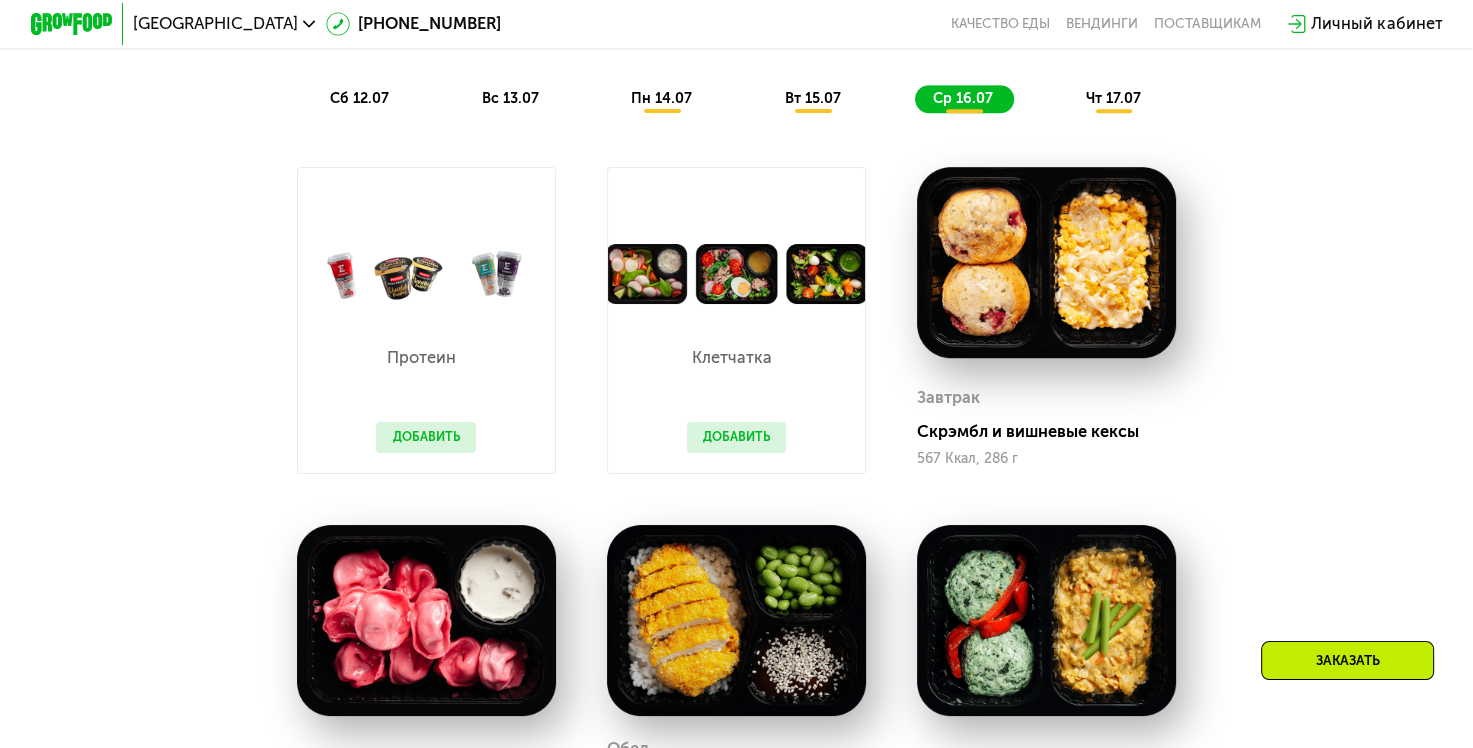 click on "вт 15.07" 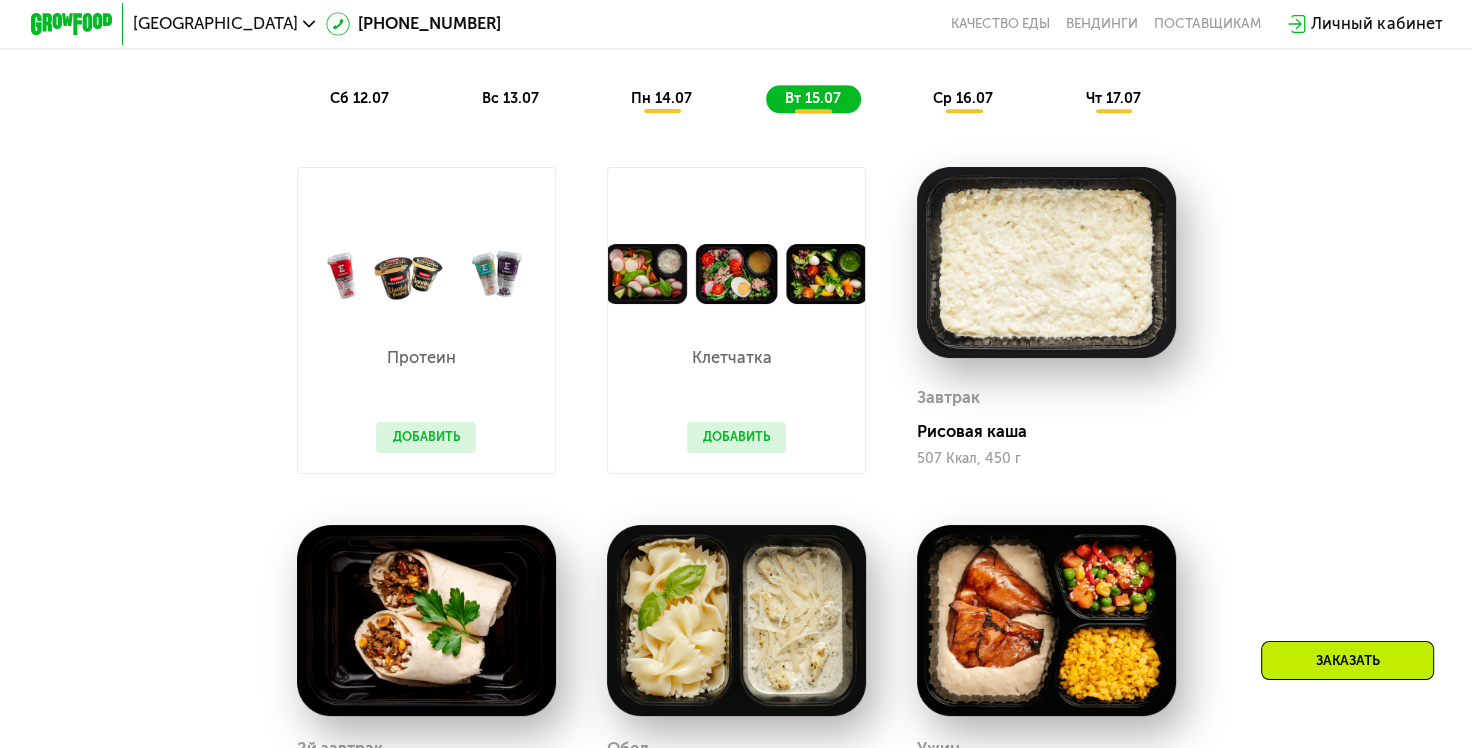click on "пн 14.07" at bounding box center (661, 98) 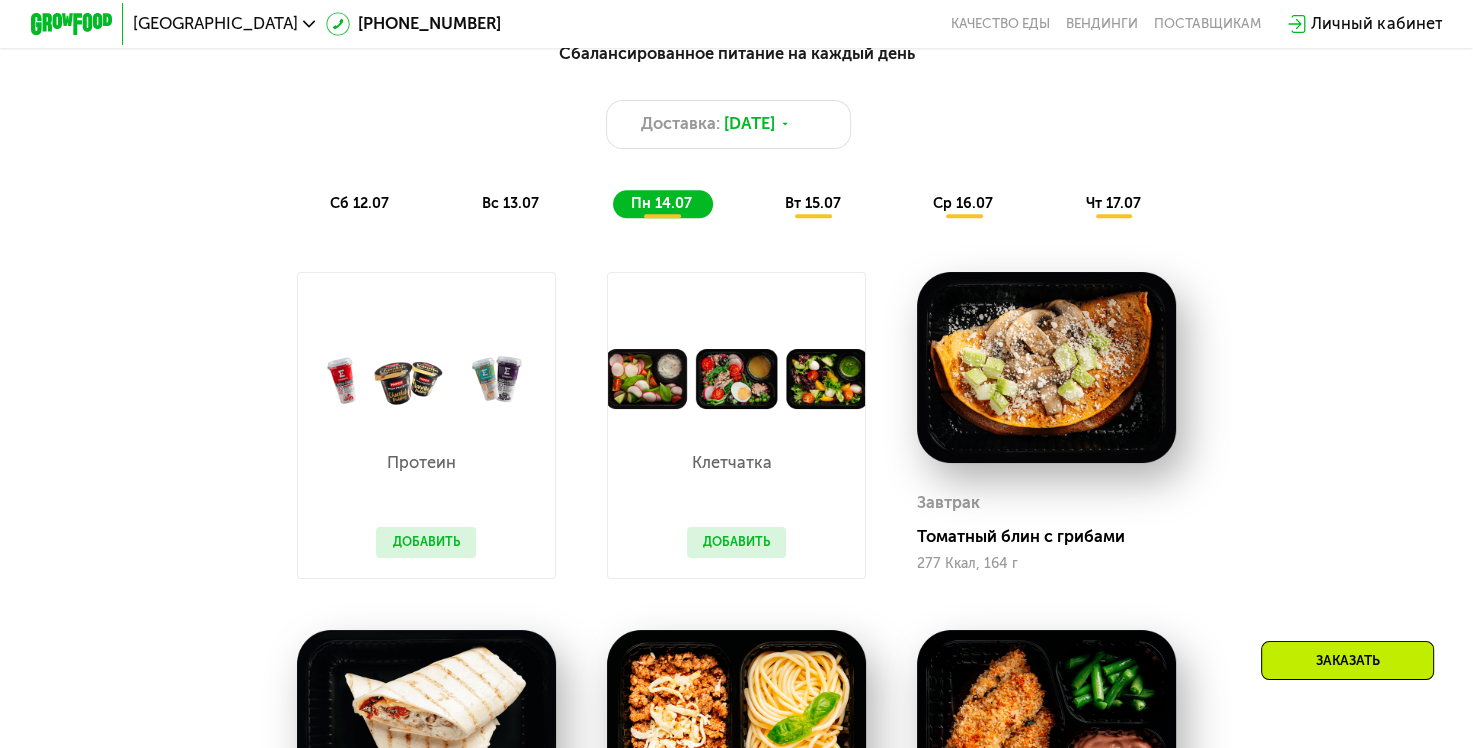 scroll, scrollTop: 900, scrollLeft: 0, axis: vertical 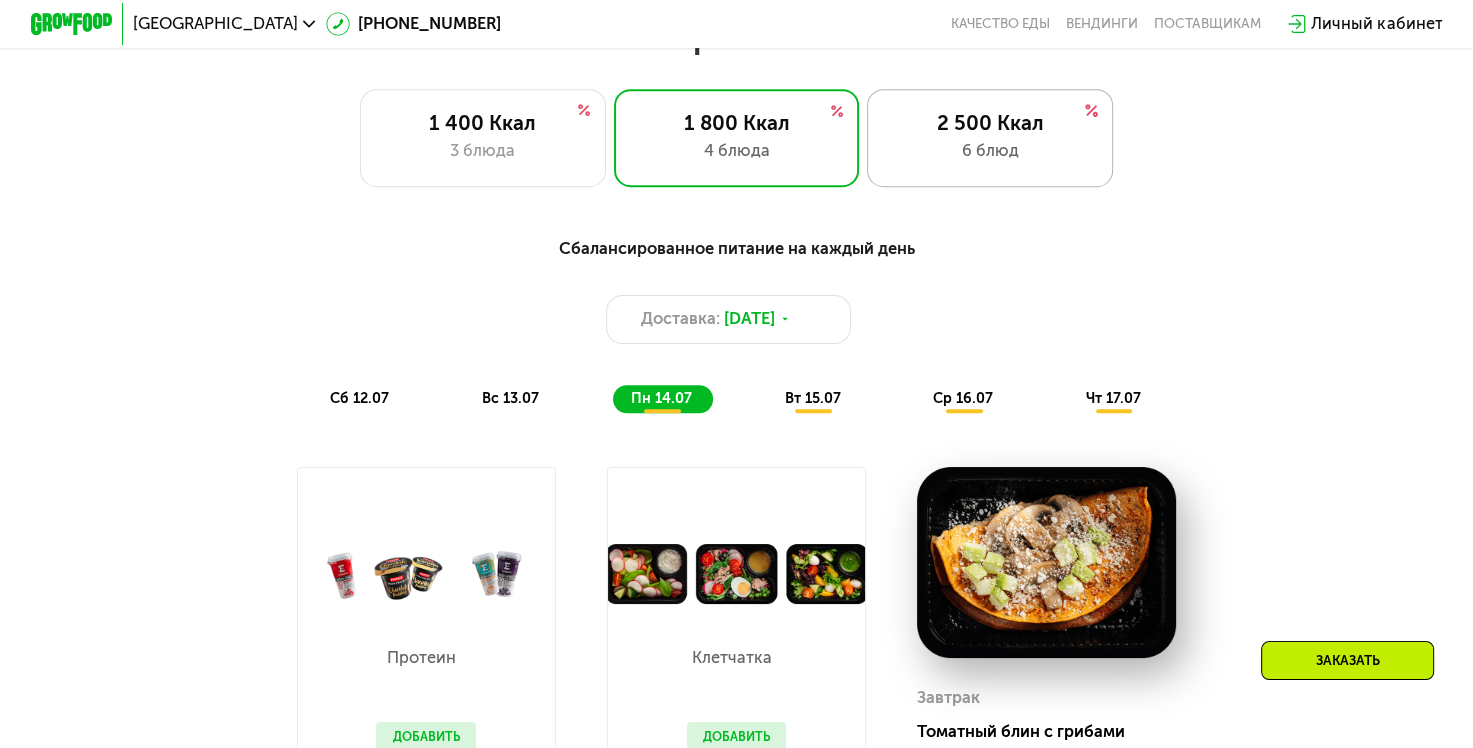 click on "6 блюд" at bounding box center (990, 151) 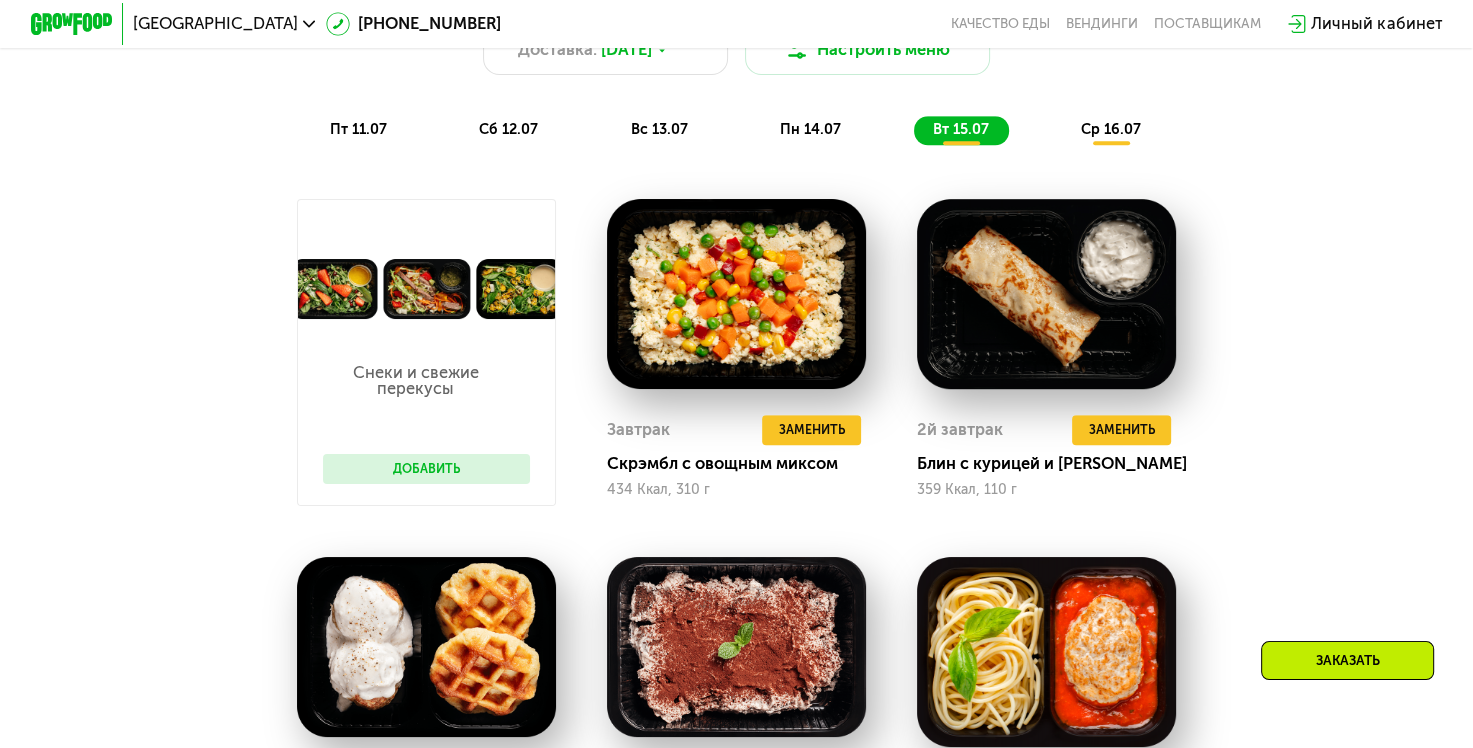 scroll, scrollTop: 1141, scrollLeft: 0, axis: vertical 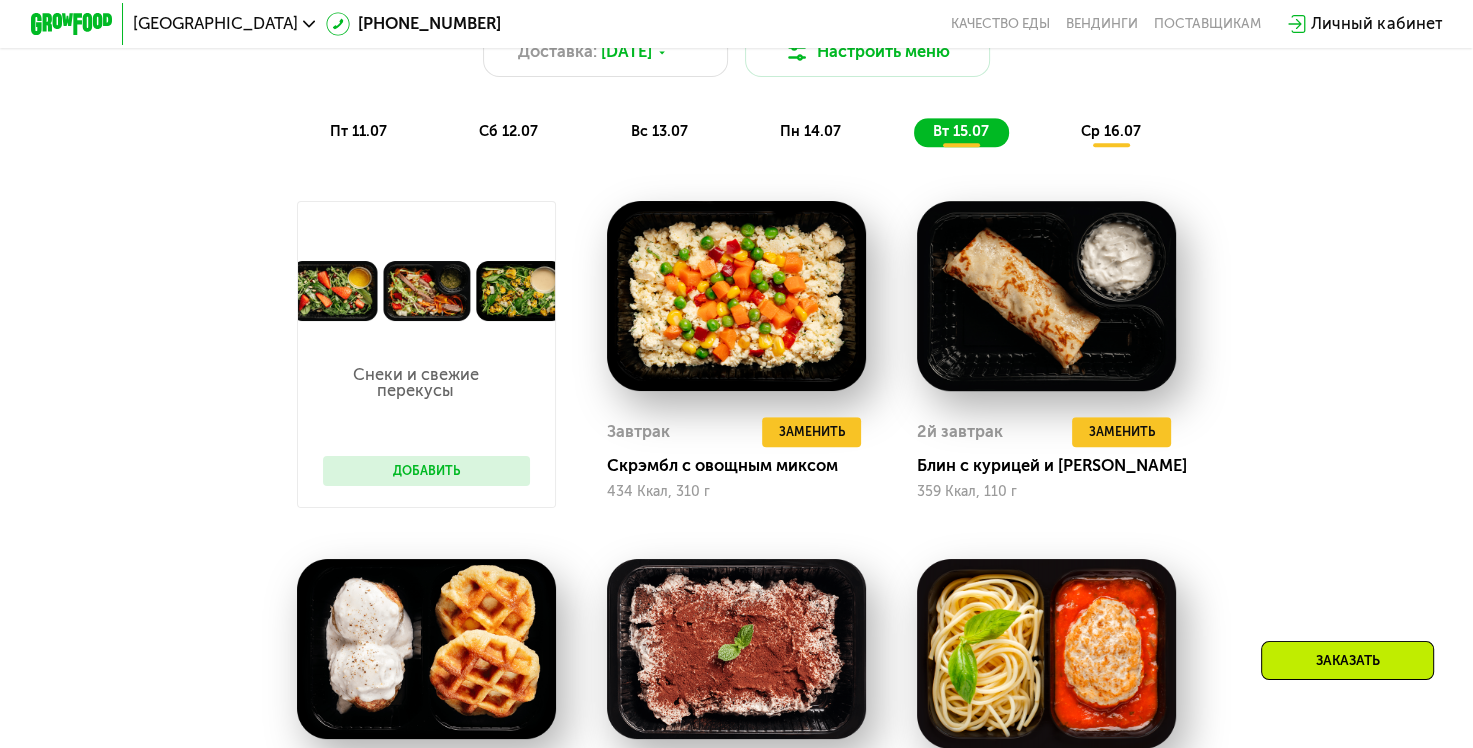 click on "пт 11.07" at bounding box center [358, 131] 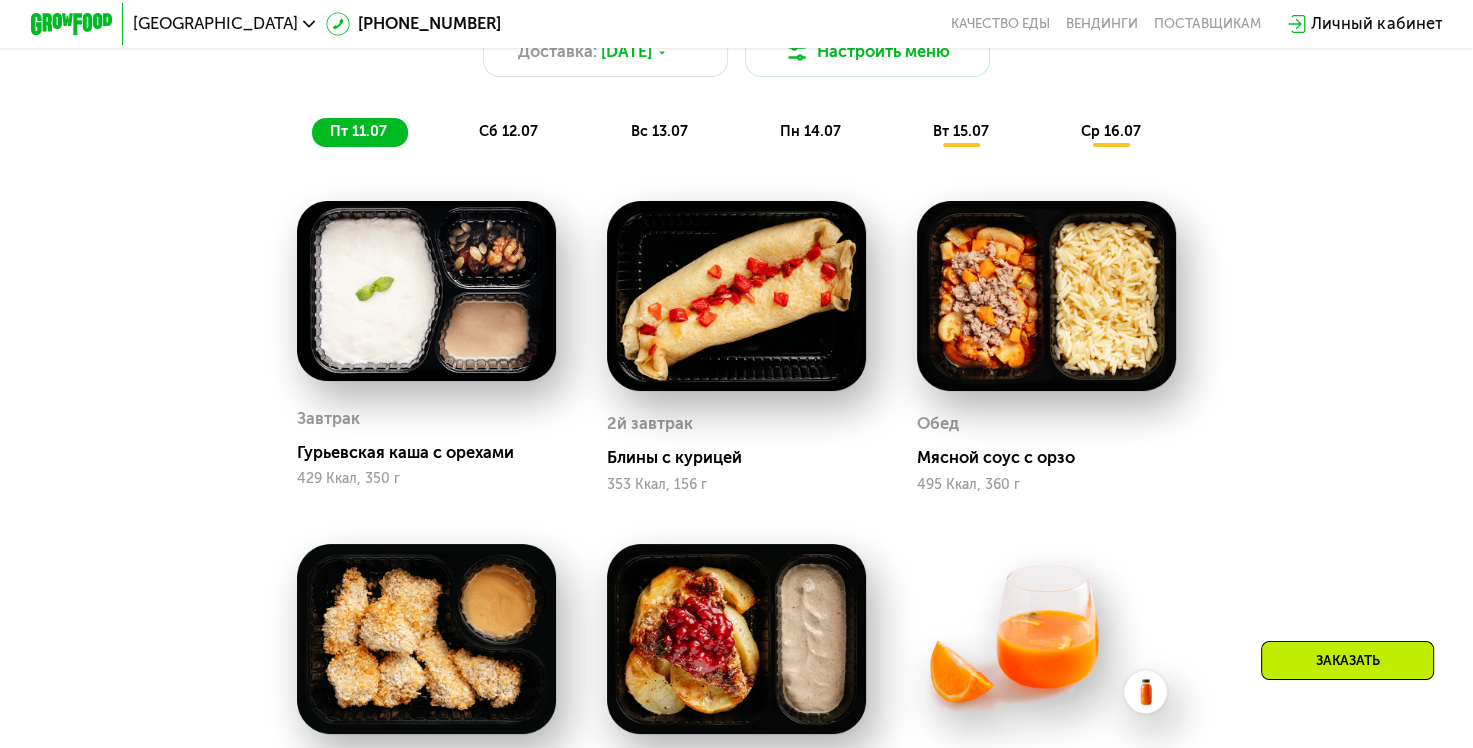 click on "пт 11.07" at bounding box center (358, 131) 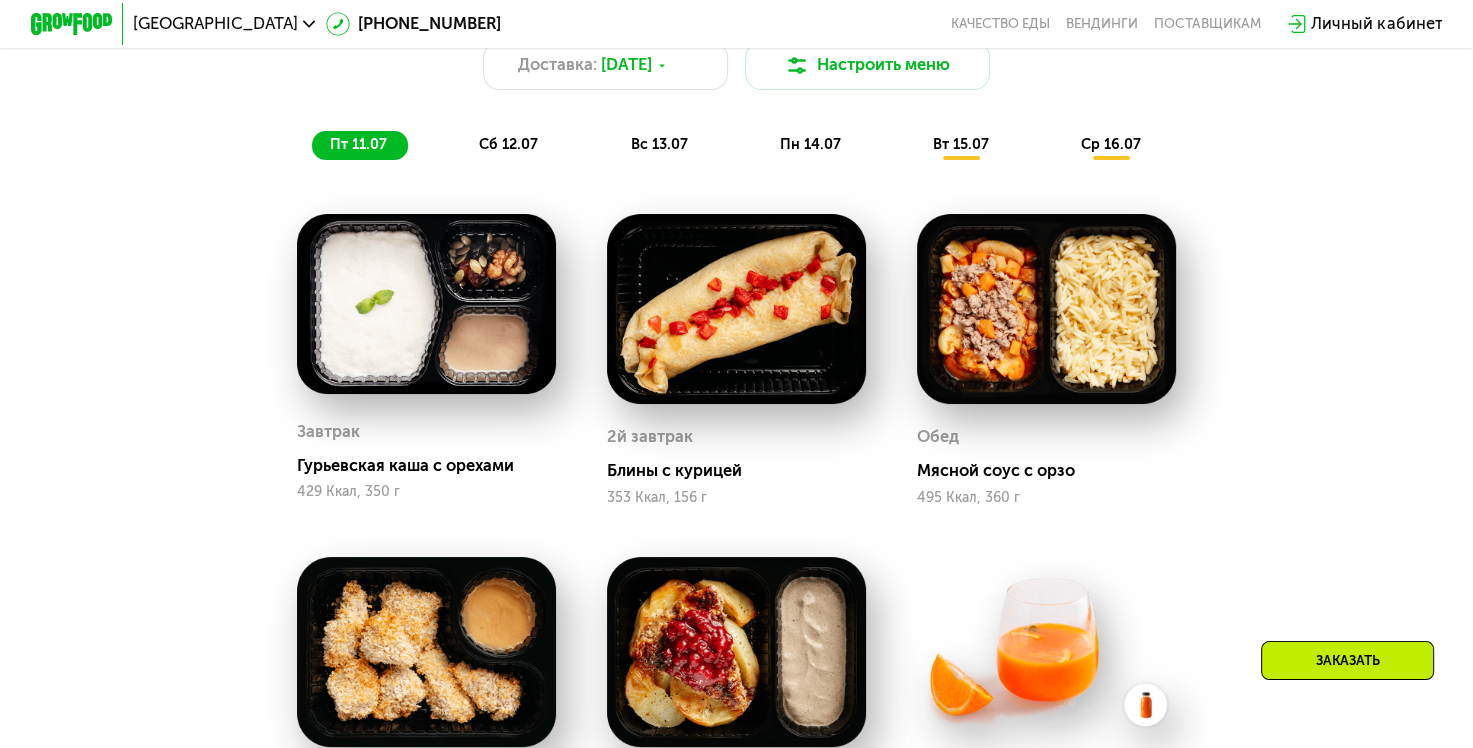 scroll, scrollTop: 941, scrollLeft: 0, axis: vertical 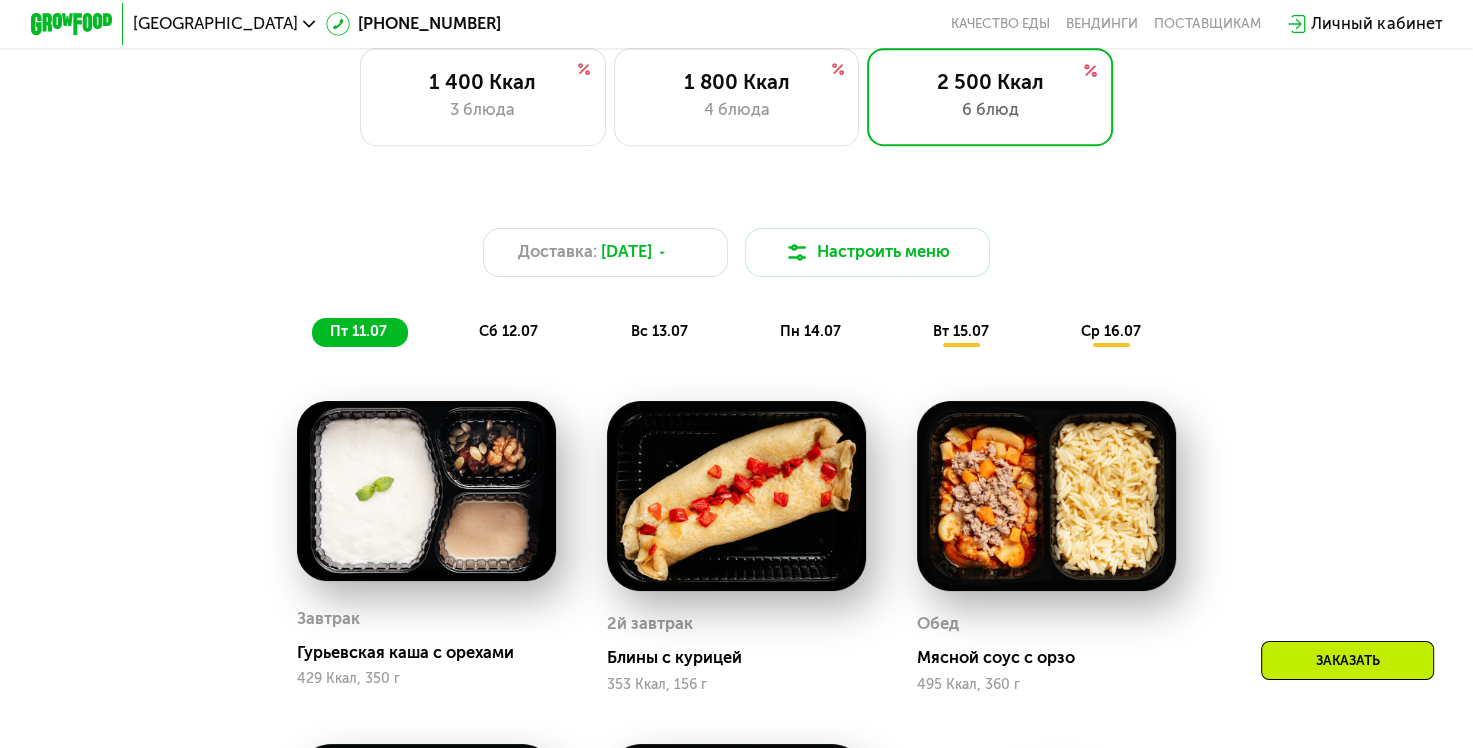 click on "сб 12.07" at bounding box center [508, 331] 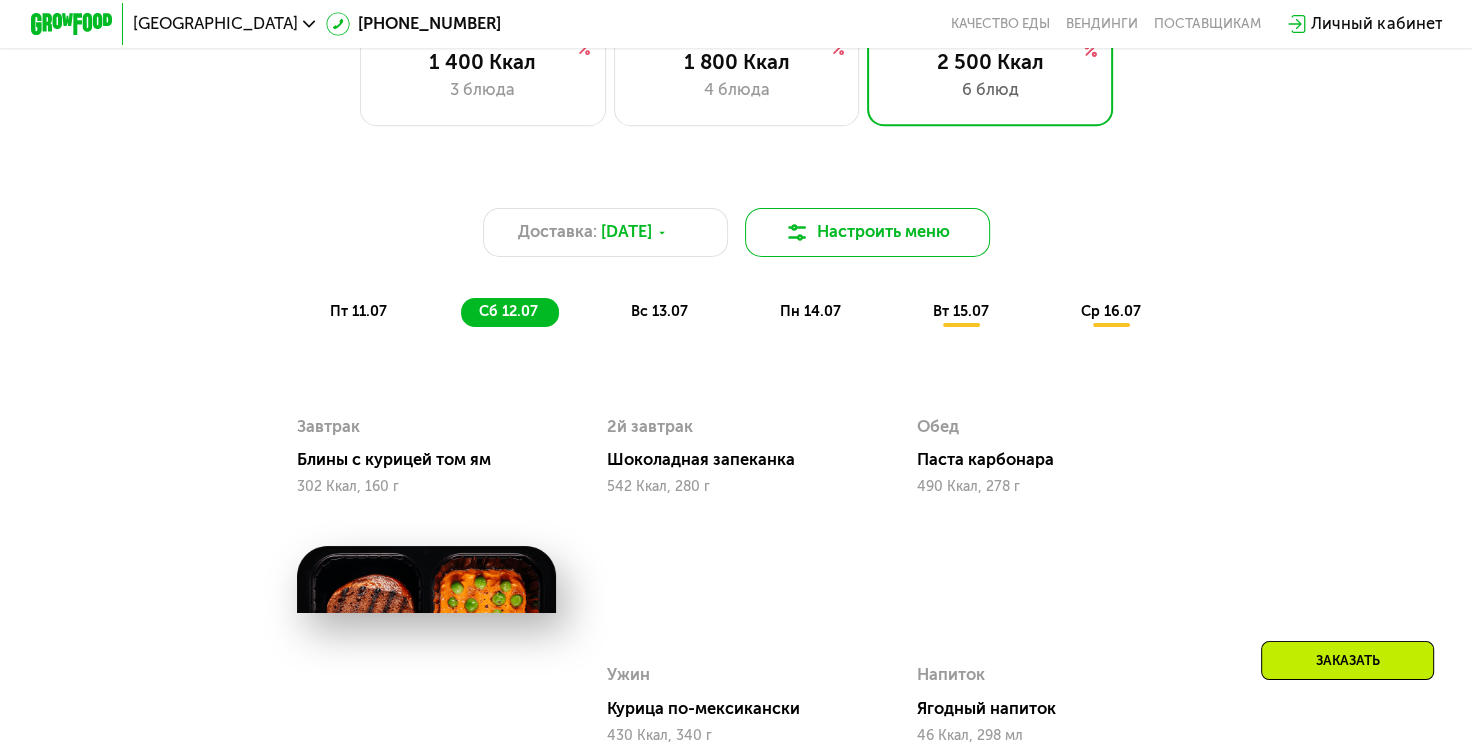 scroll, scrollTop: 956, scrollLeft: 0, axis: vertical 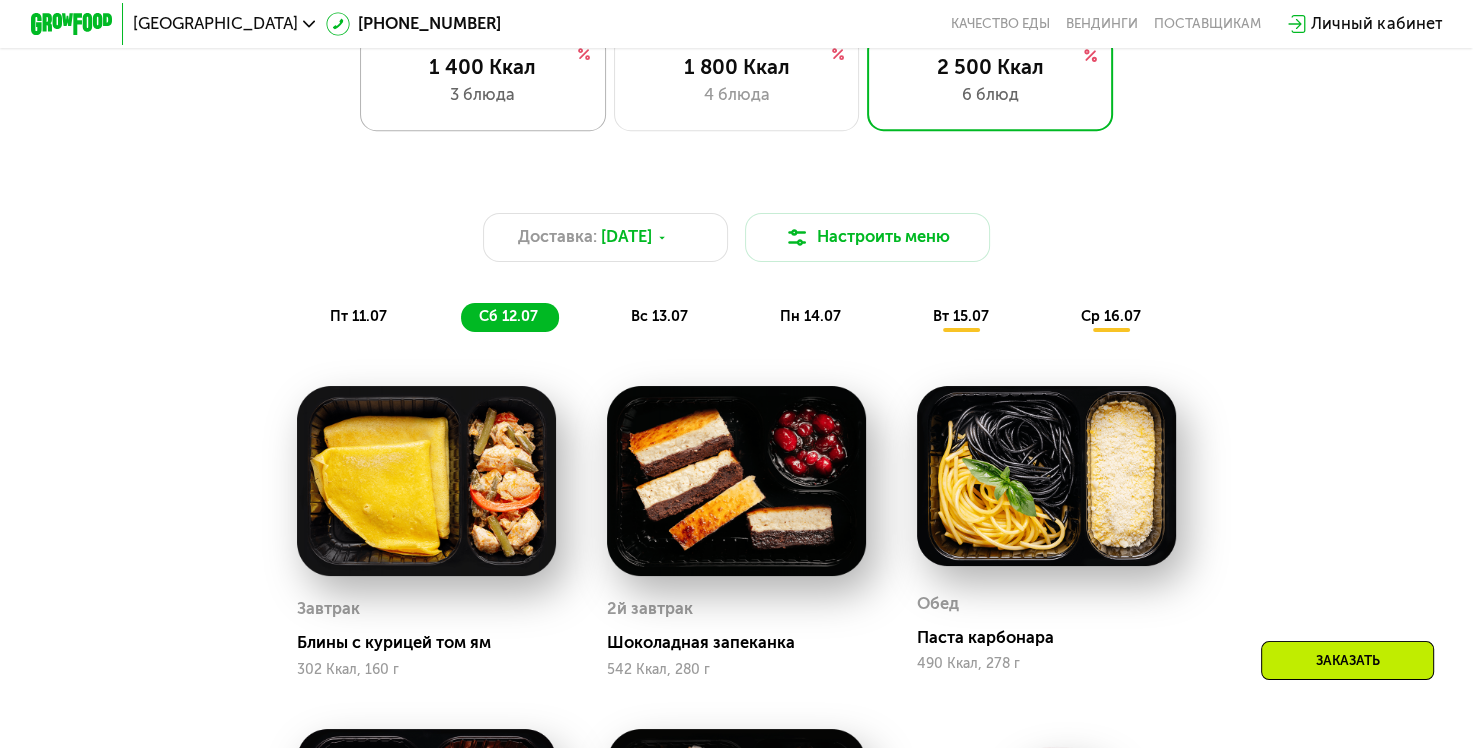 click on "3 блюда" at bounding box center (483, 95) 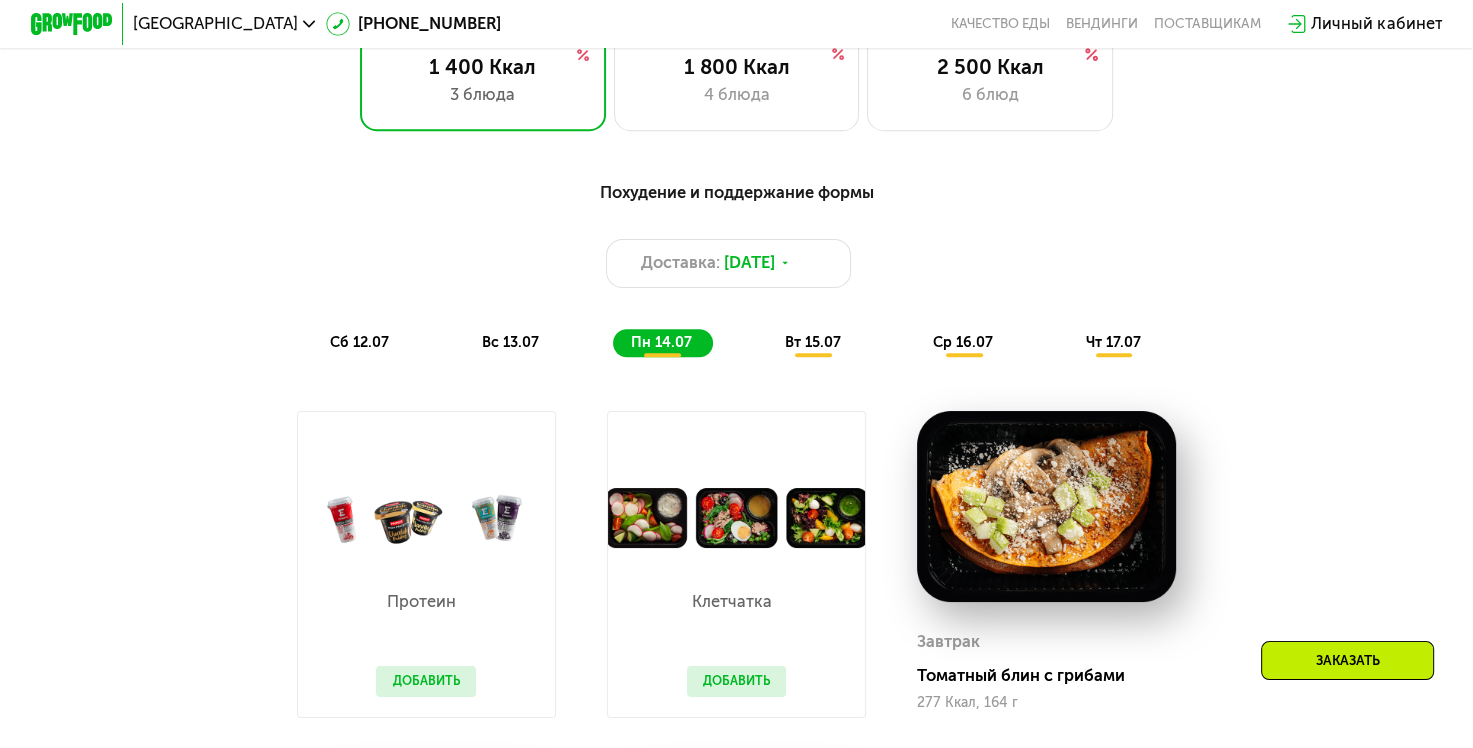click on "сб 12.07" 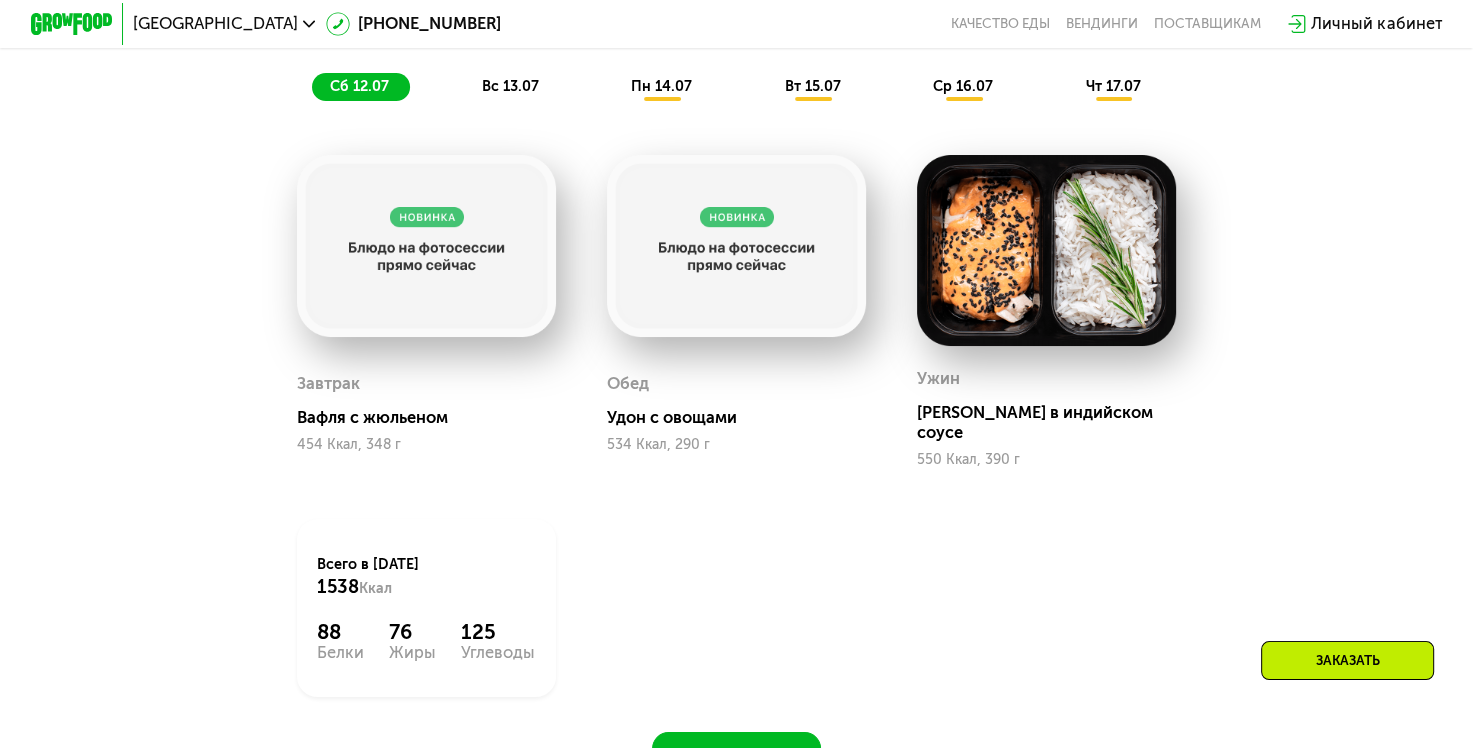 scroll, scrollTop: 1209, scrollLeft: 0, axis: vertical 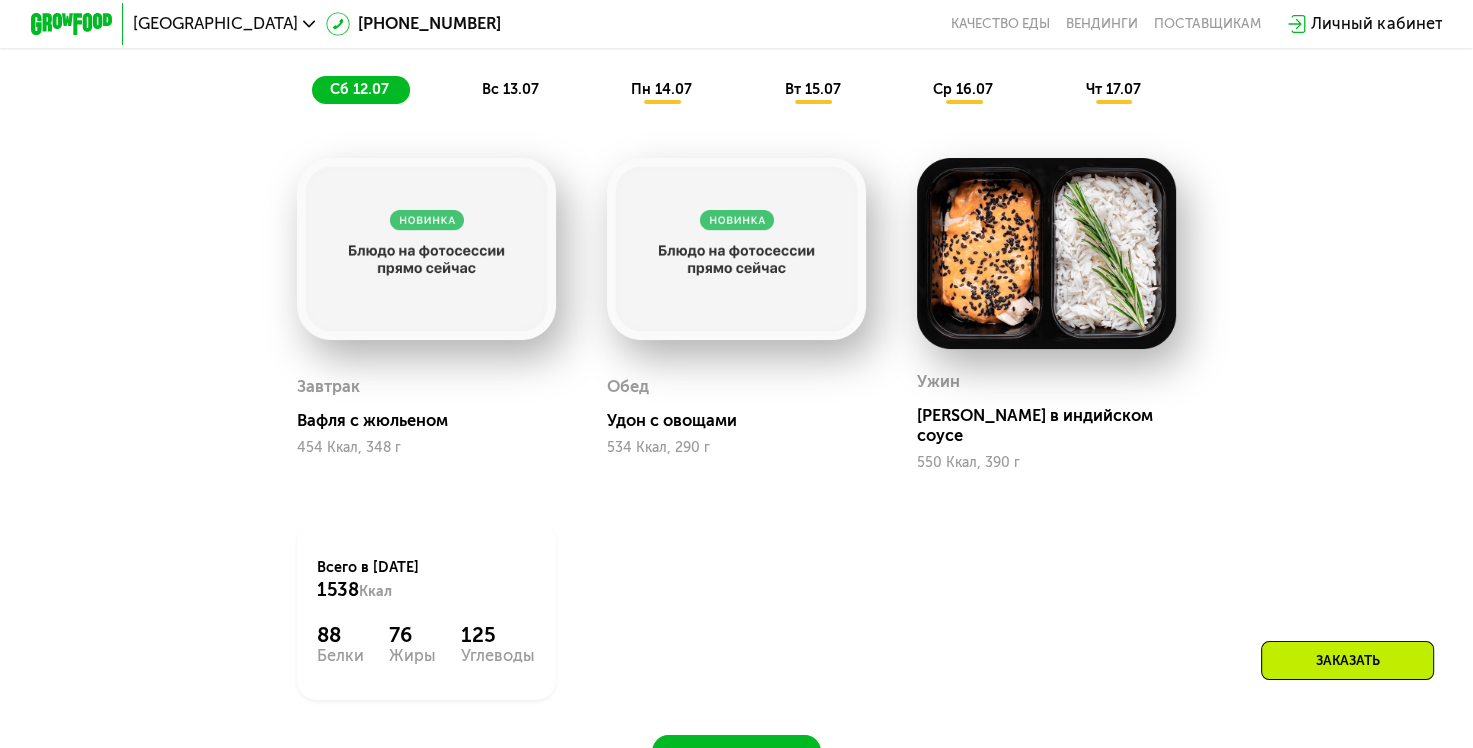 click on "вс 13.07" 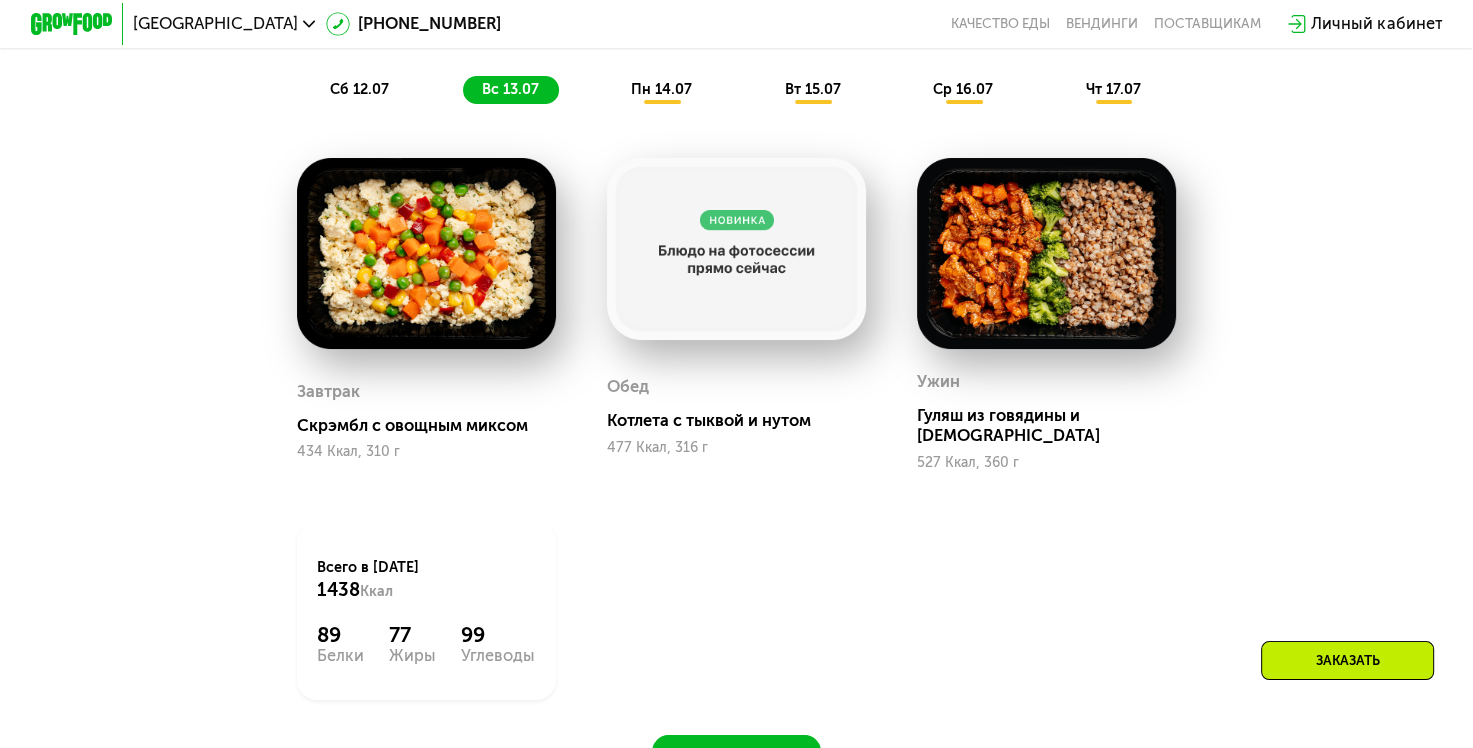 click on "пн 14.07" 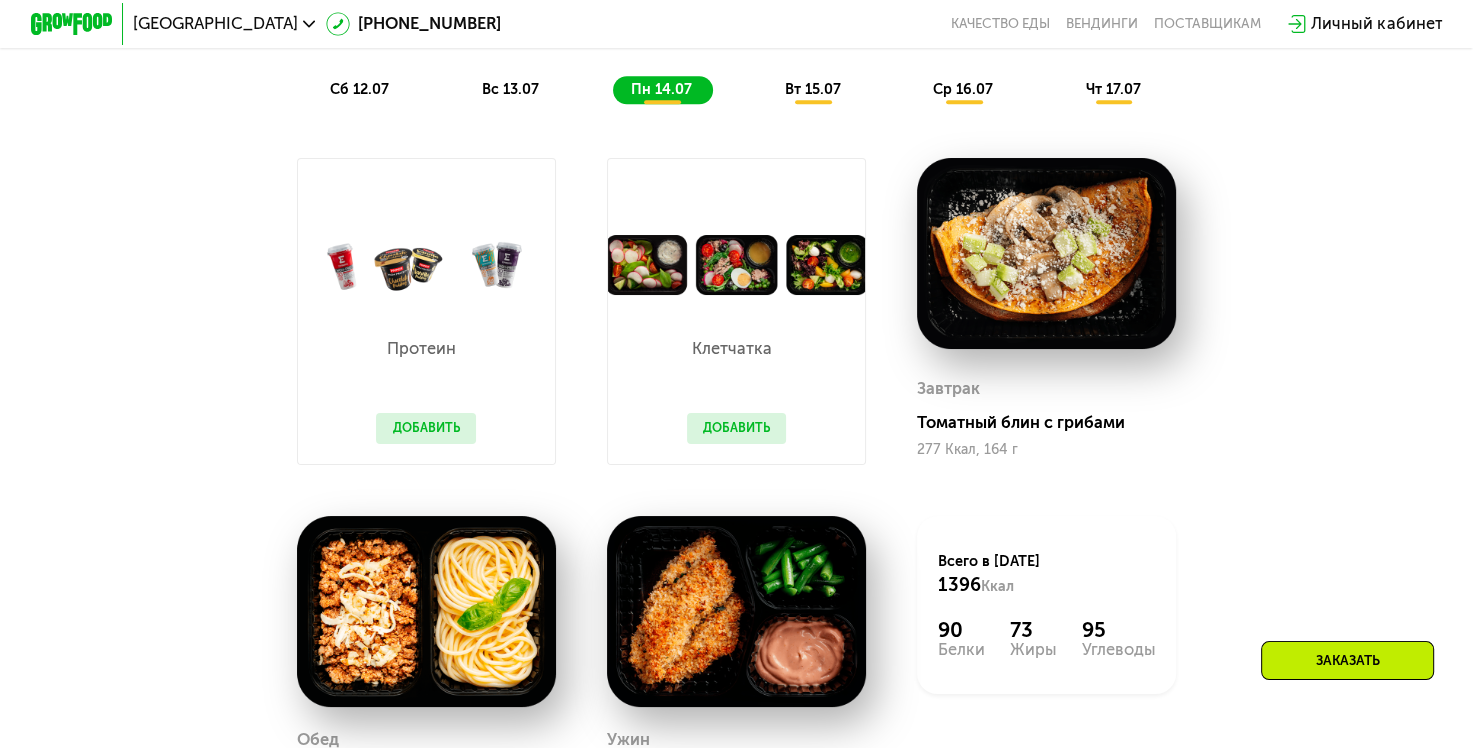 click on "вт 15.07" at bounding box center (813, 89) 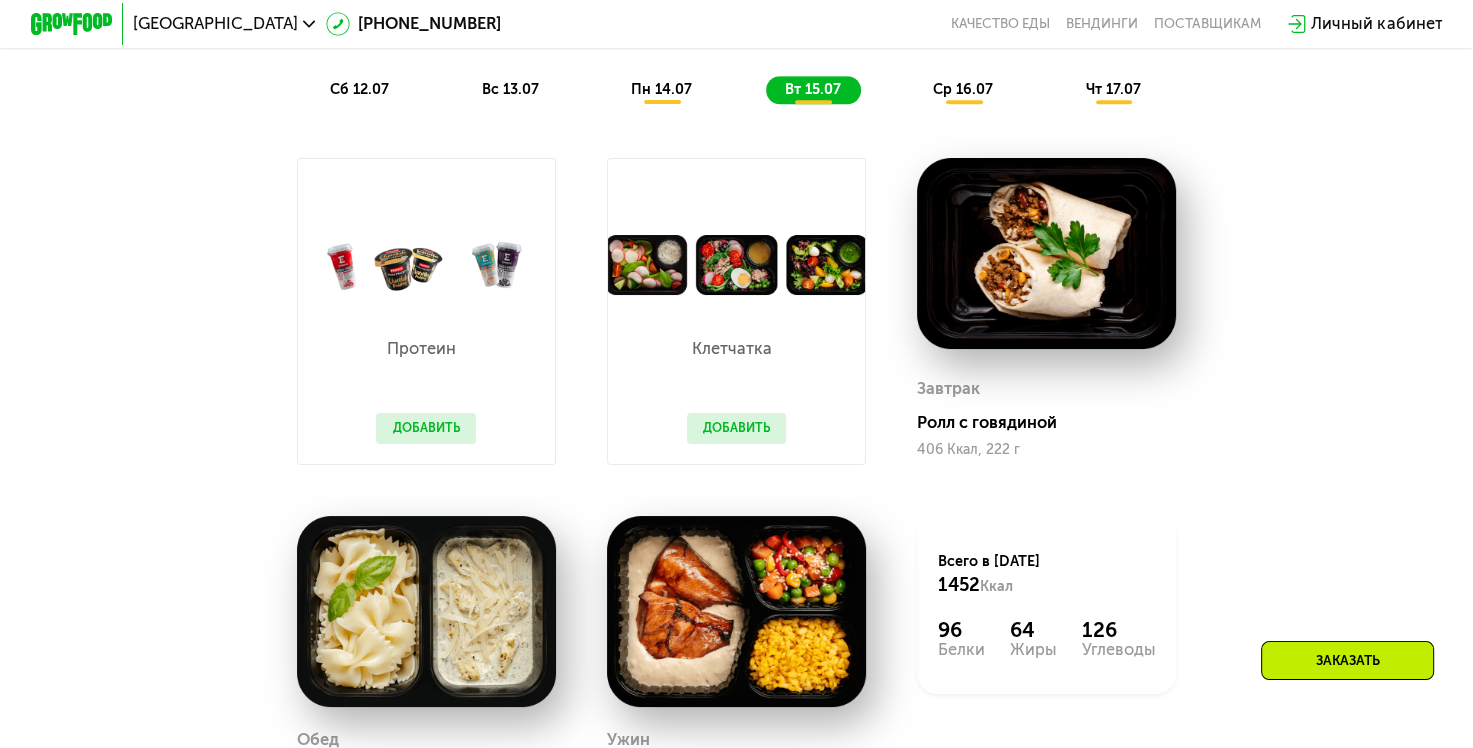 click on "сб 12.07 вс 13.07 пн 14.07 вт 15.07 ср 16.07 чт 17.07" at bounding box center (736, 90) 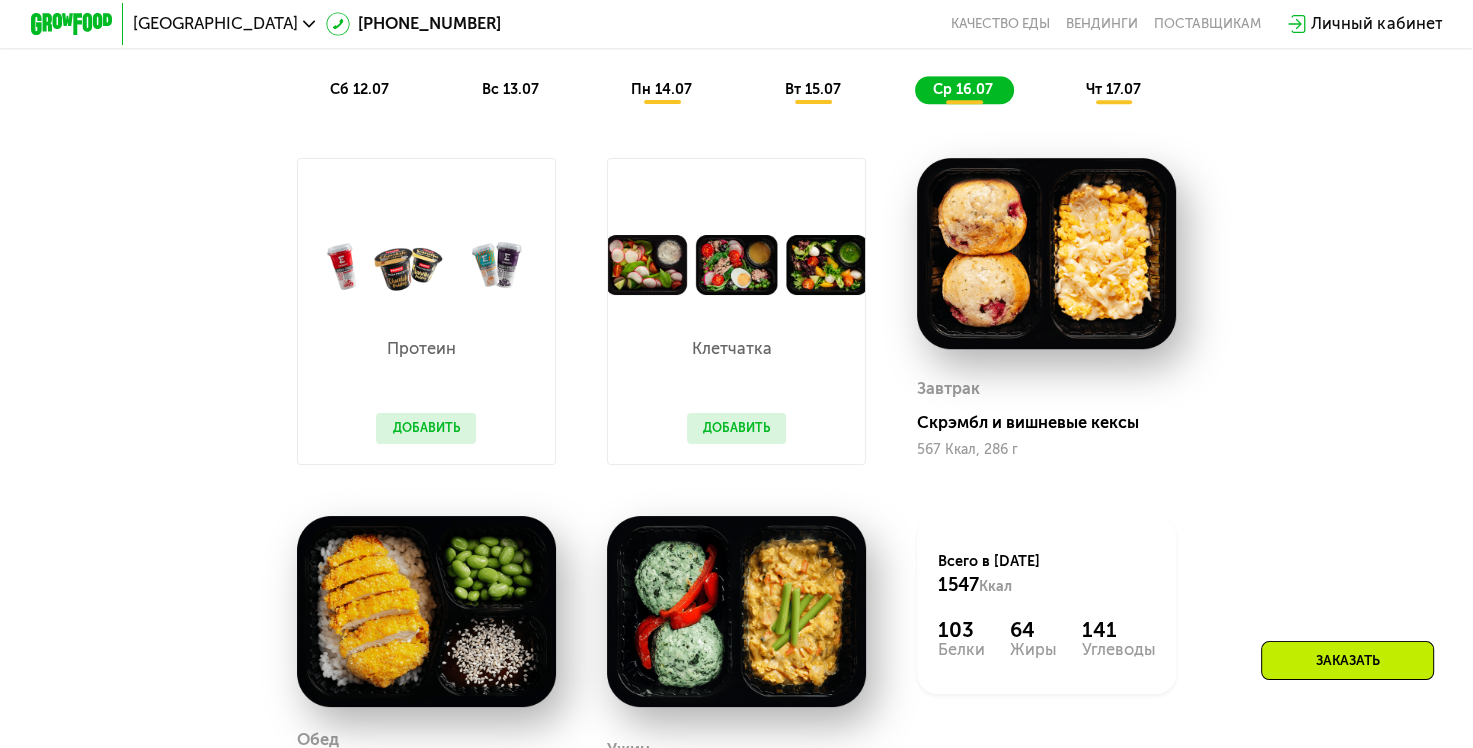 click on "чт 17.07" at bounding box center [1113, 89] 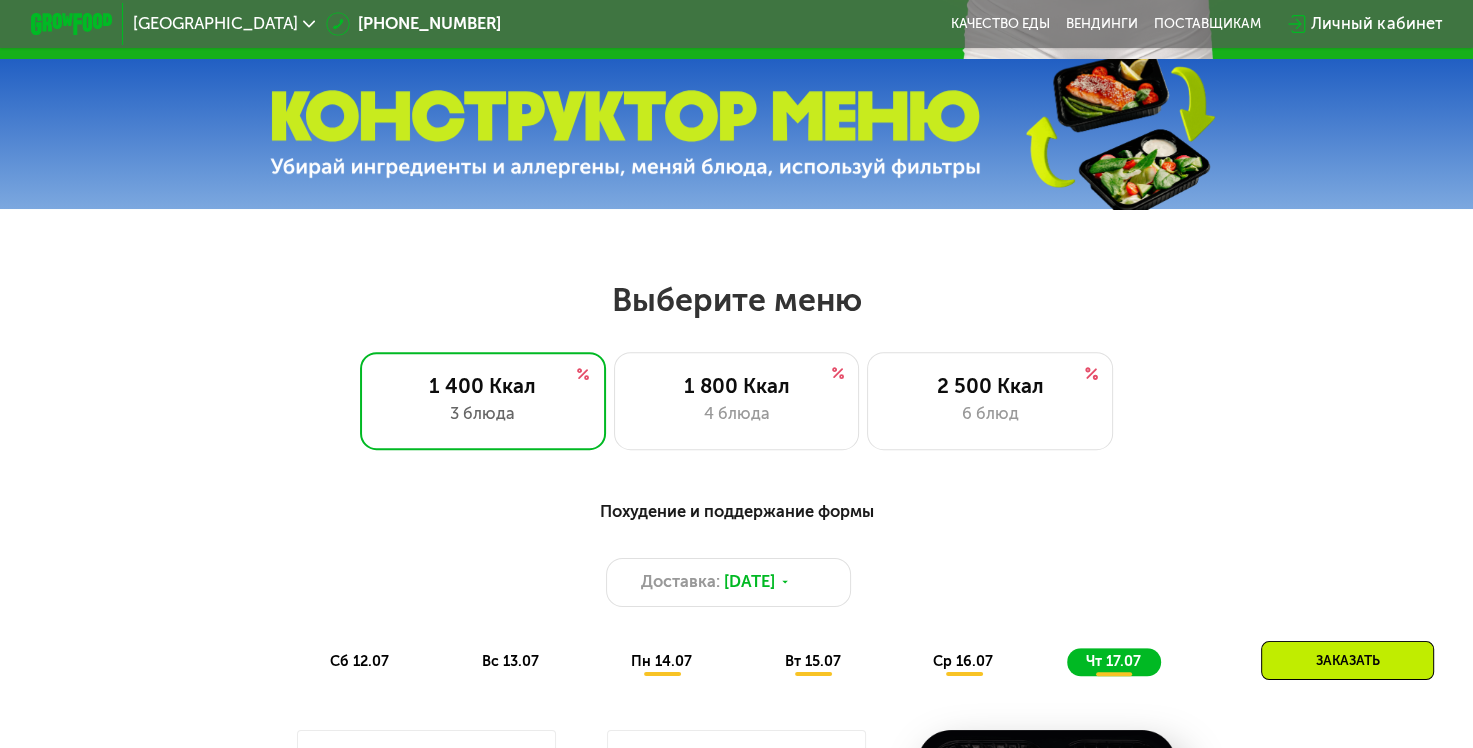 scroll, scrollTop: 636, scrollLeft: 0, axis: vertical 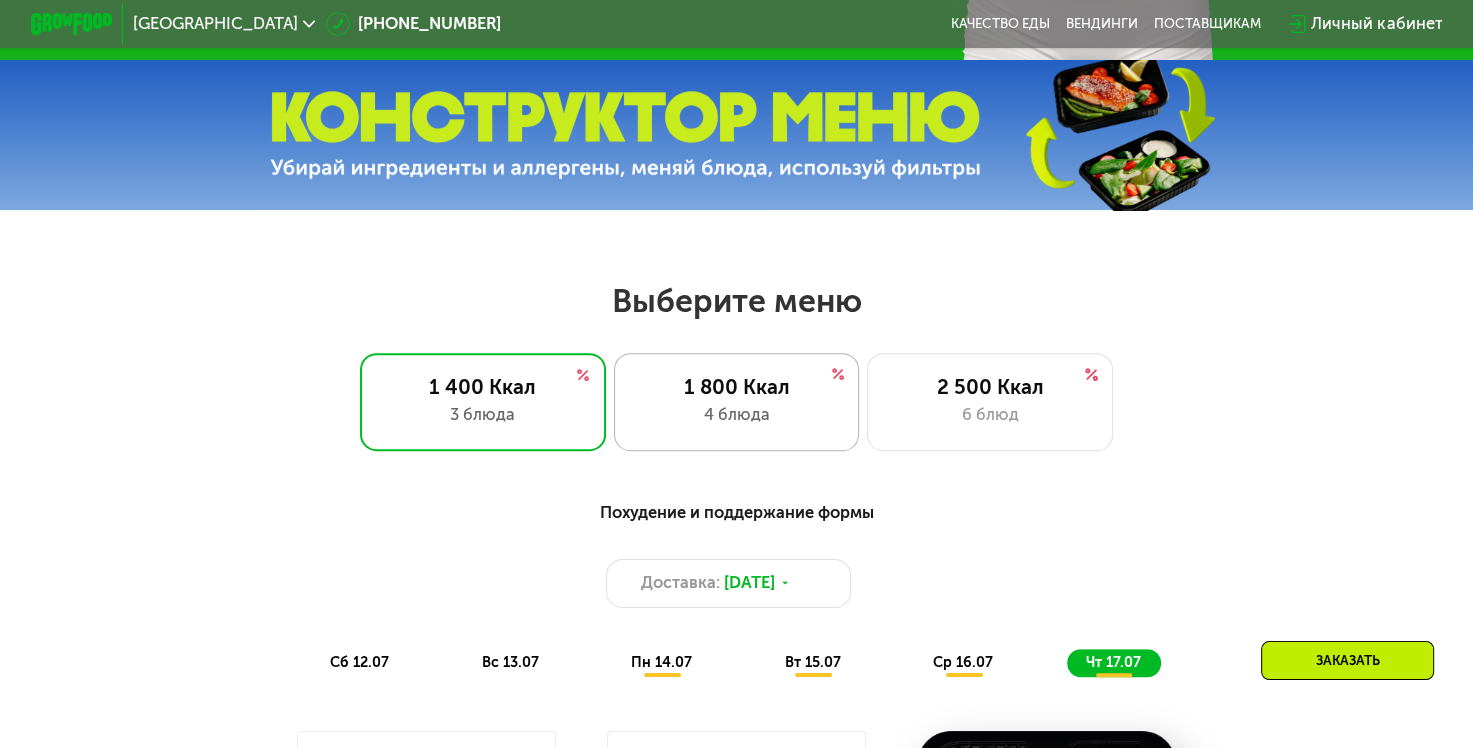 click on "1 800 Ккал 4 блюда" 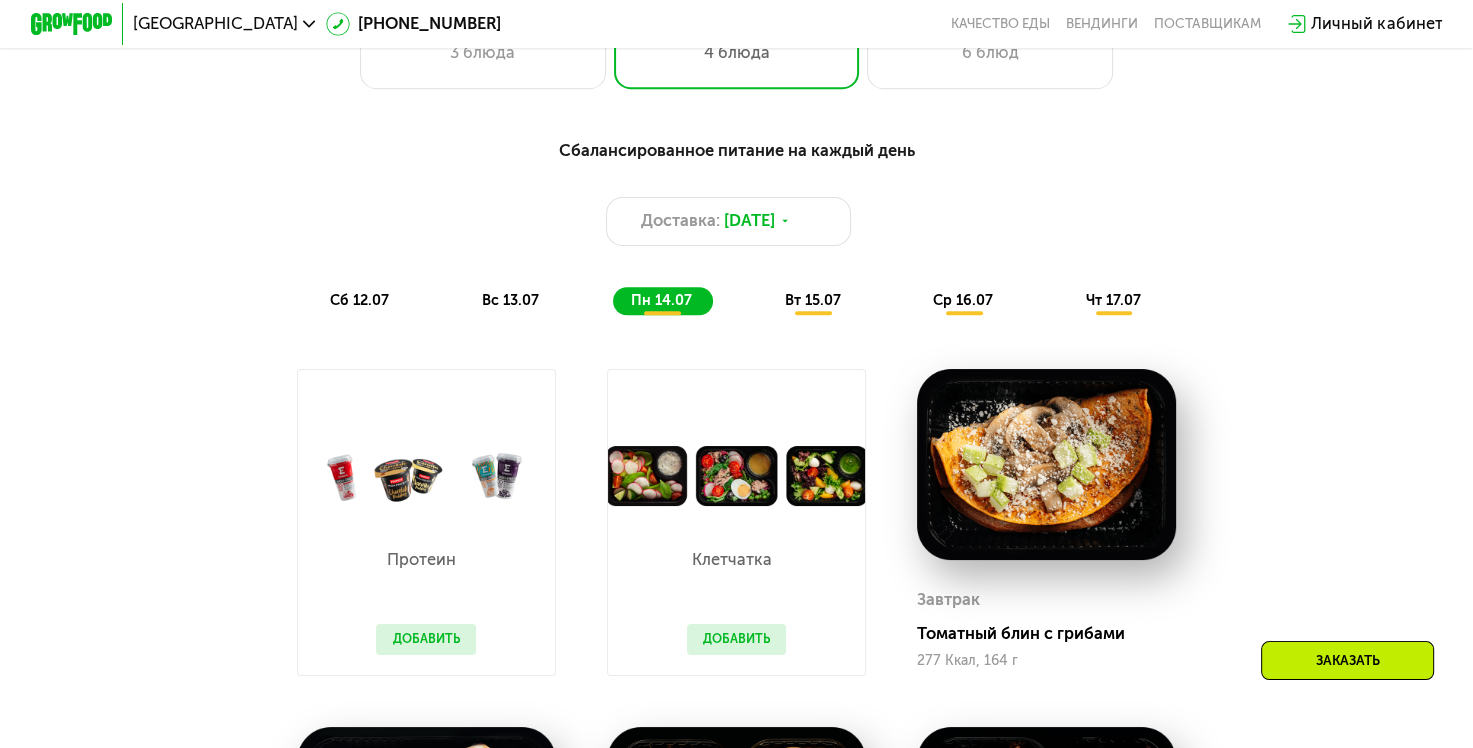 scroll, scrollTop: 1101, scrollLeft: 0, axis: vertical 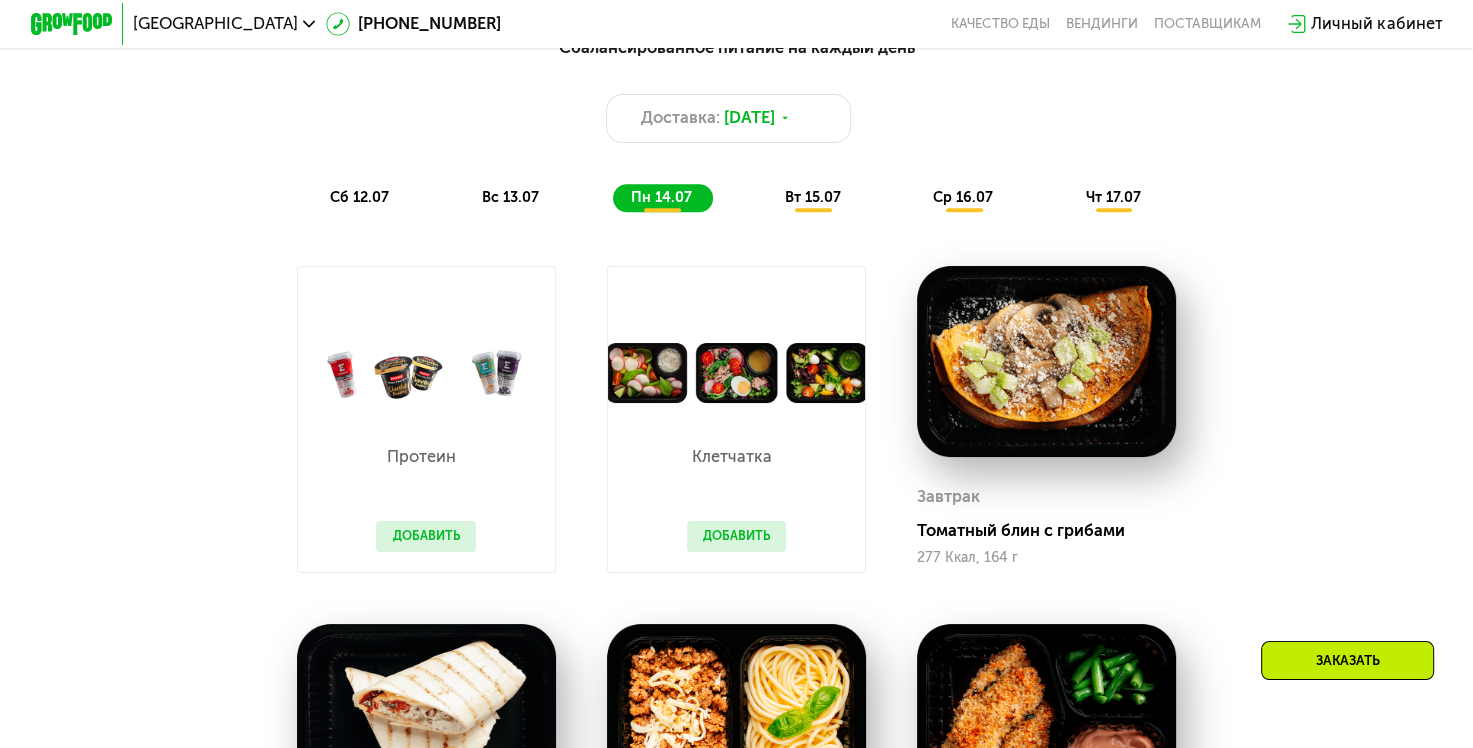 click on "сб 12.07" 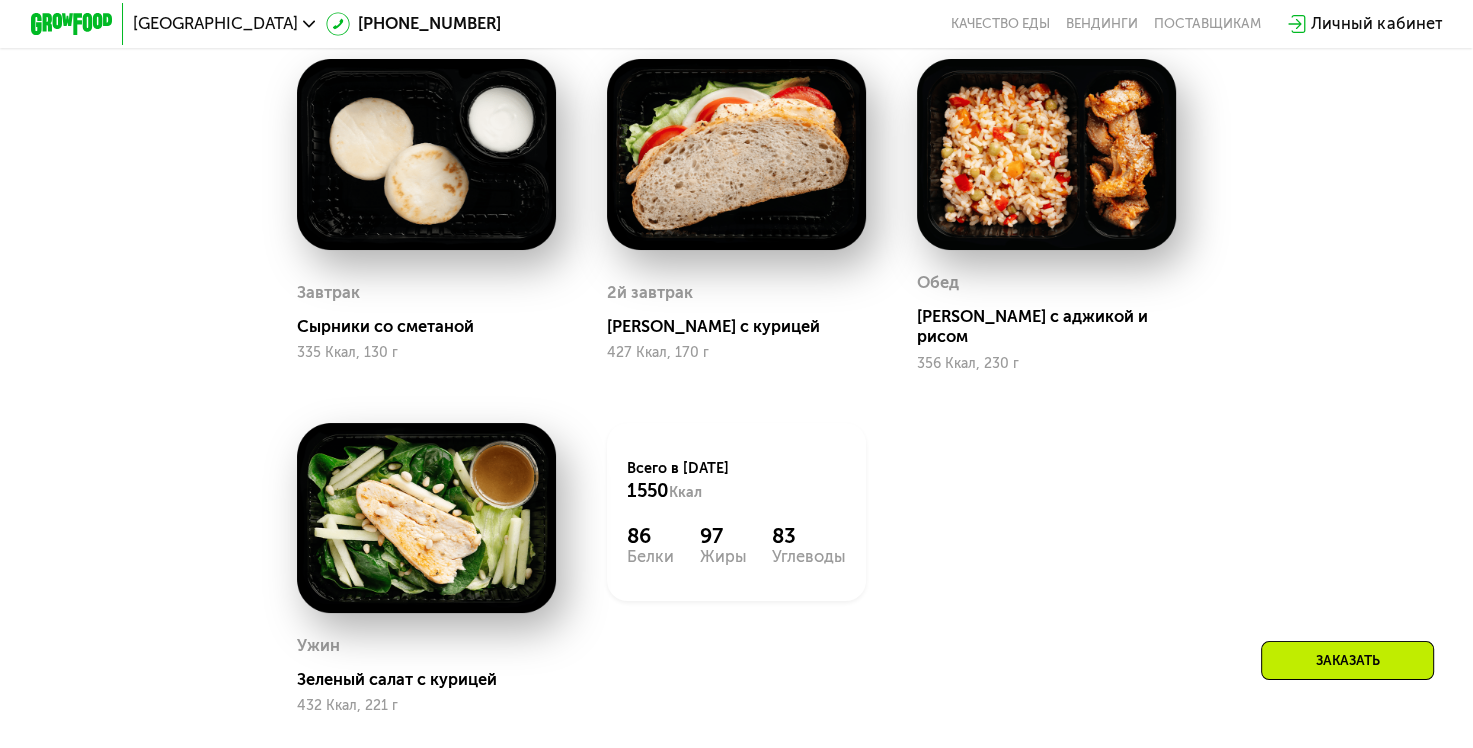 scroll, scrollTop: 1306, scrollLeft: 0, axis: vertical 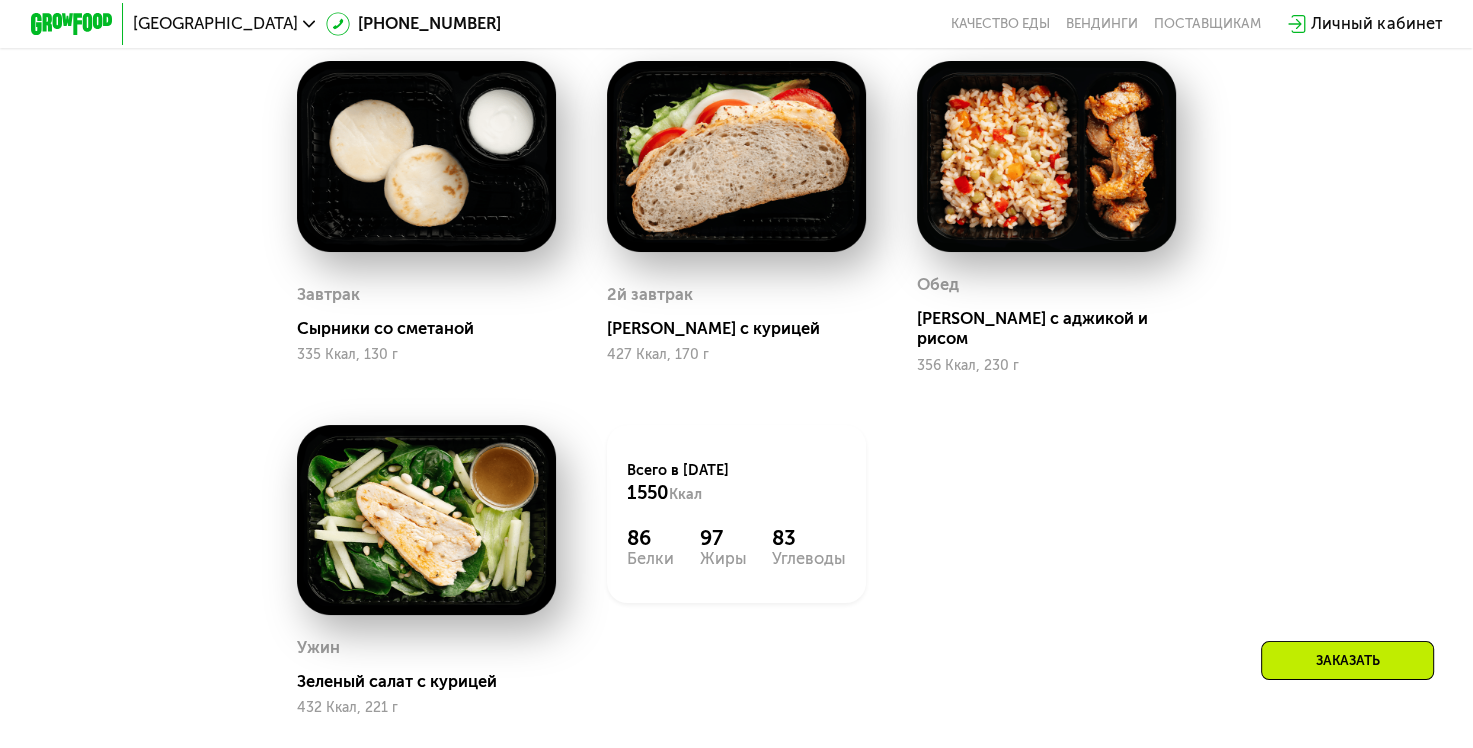 click on "Сбалансированное питание на каждый день Доставка: [DATE] сб 12.07 вс 13.07 пн 14.07 вт 15.07 ср 16.07 чт 17.07 Завтрак Сырники со сметаной 335 Ккал, 130 г 2й завтрак Сэндвич с курицей  427 Ккал, 170 г Обед Курица с аджикой и рисом 356 Ккал, 230 г Ужин Зеленый салат с курицей 432 Ккал, 221 г  Всего в [DATE] 1550 Ккал 86  Белки  97  Жиры  83  Углеводы  Завтрак Омлет с моцареллой 468 Ккал, 150 г 2й завтрак Блины с форелью и сыром 390 Ккал, 160 г Обед Бефстроганов и овощи гриль 288 Ккал, 250 г Ужин Овощная лазанья  350 Ккал, 215 г  Всего в [DATE] 1496 Ккал 66  Белки  98  Жиры  89  Углеводы  Протеин  Добавить  Клетчатка 1818" at bounding box center (736, 309) 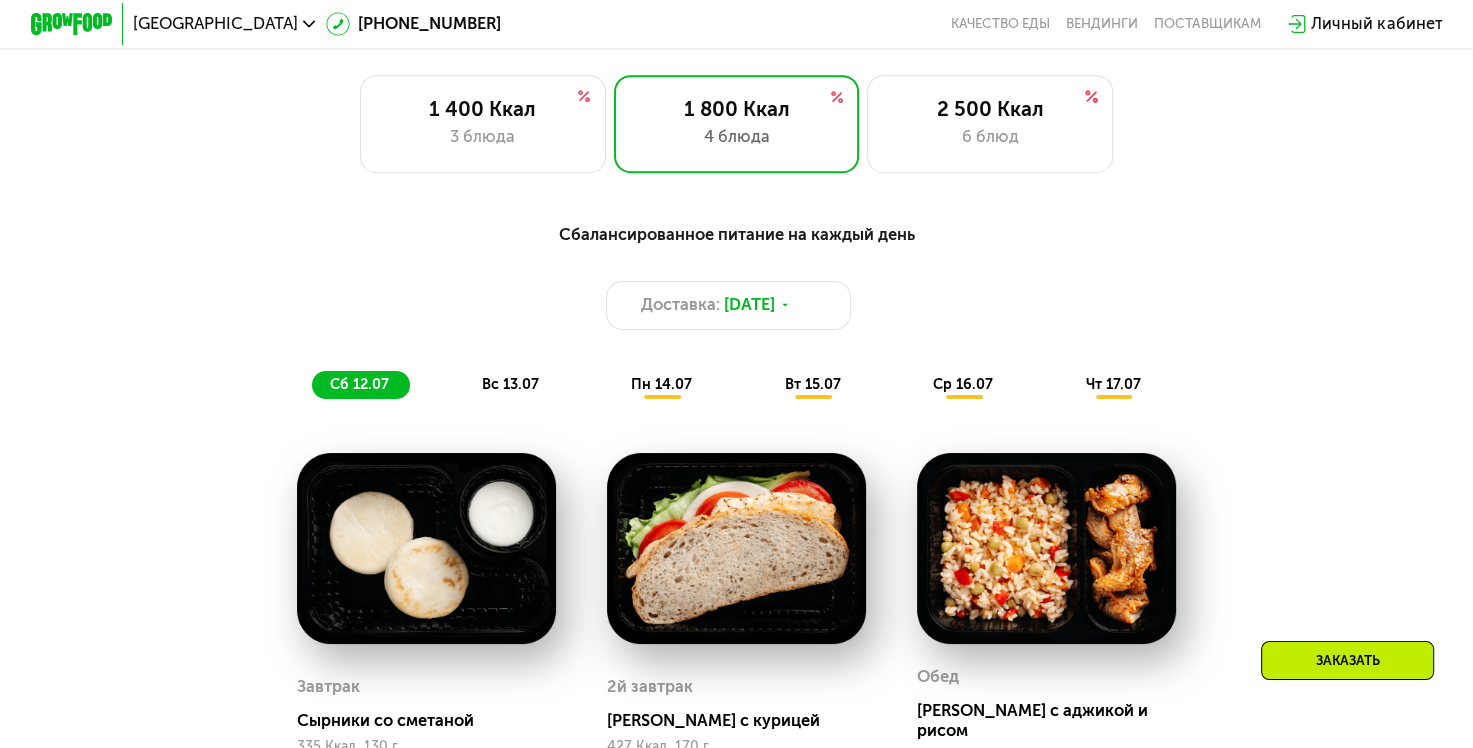 scroll, scrollTop: 913, scrollLeft: 0, axis: vertical 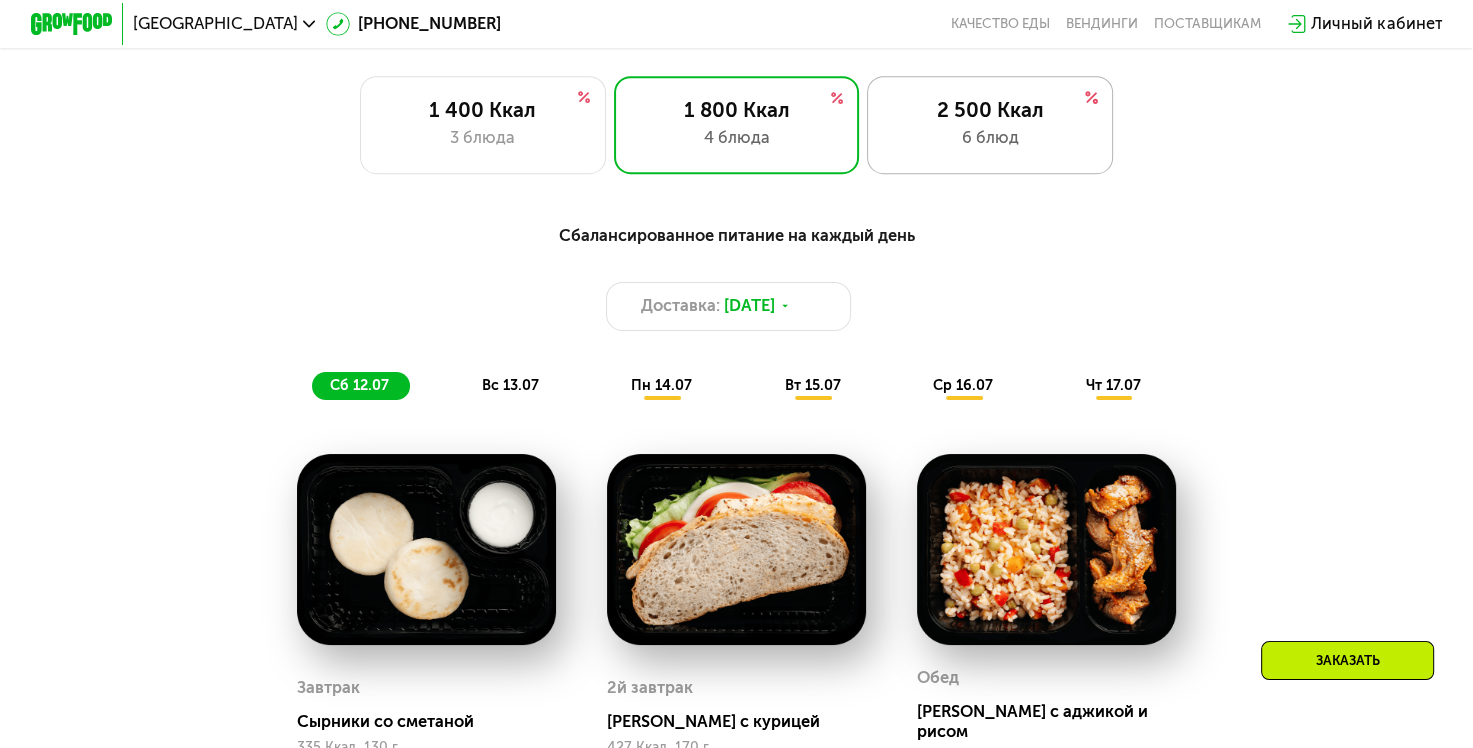 click on "6 блюд" at bounding box center (990, 138) 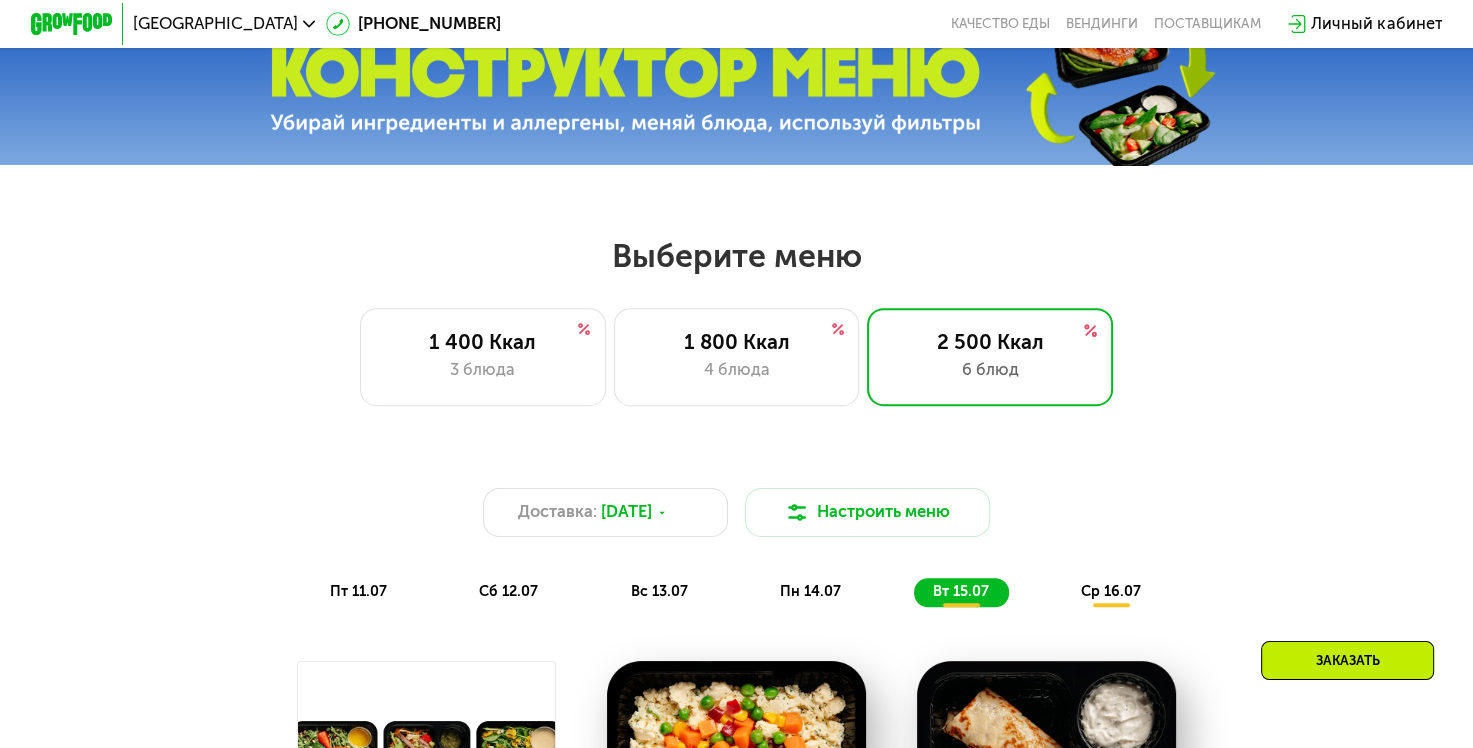 scroll, scrollTop: 682, scrollLeft: 0, axis: vertical 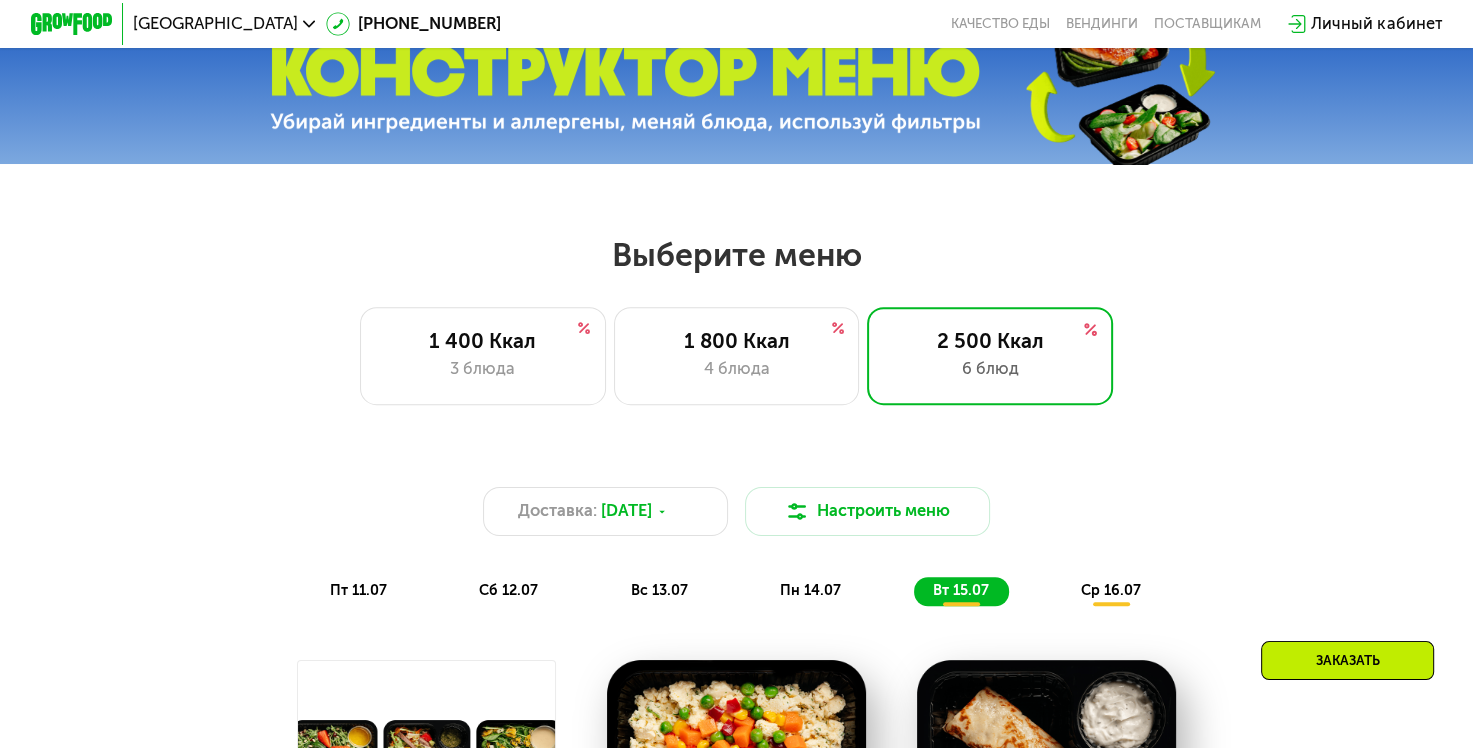 click on "Выберите меню  1 400 Ккал 3 блюда 1 800 Ккал 4 блюда 2 500 Ккал 6 блюд" at bounding box center [736, 320] 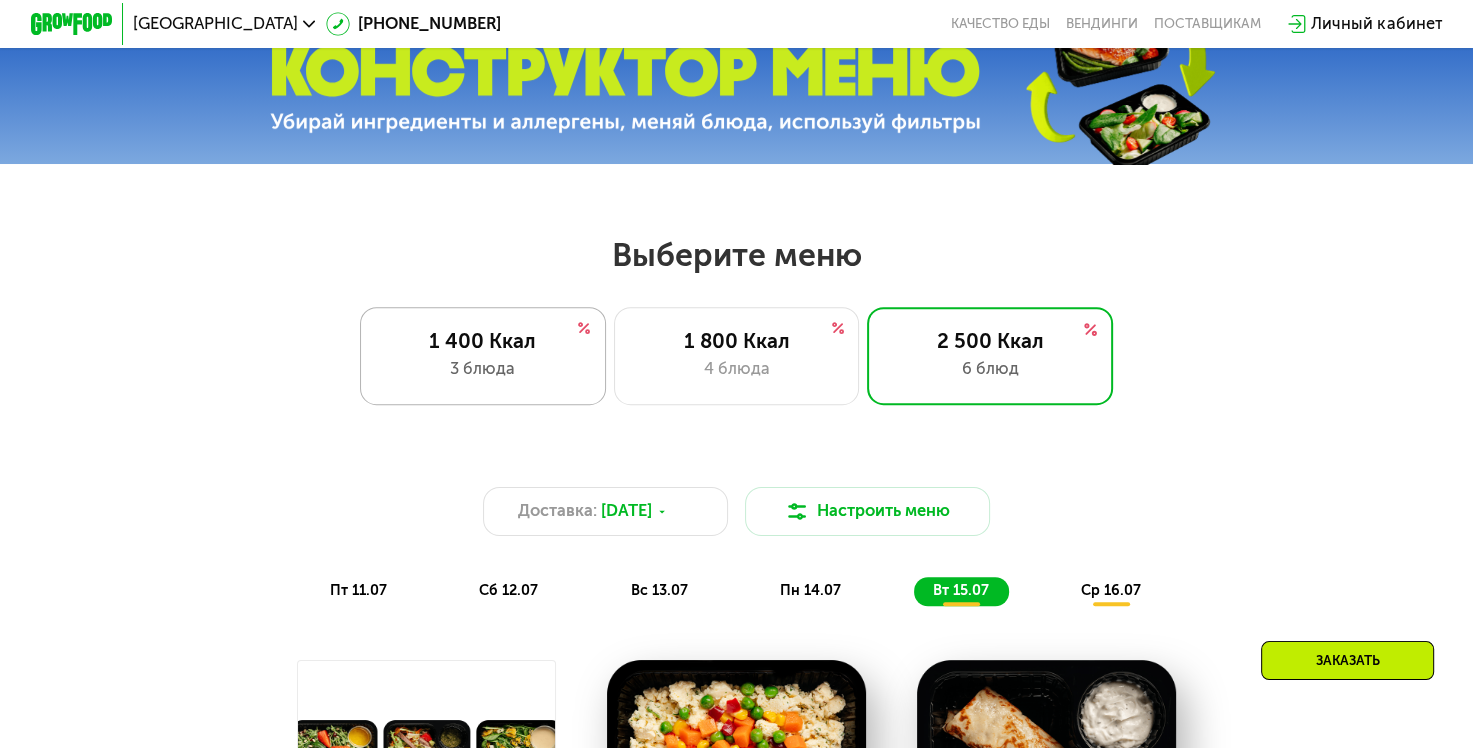 click on "1 400 Ккал 3 блюда" 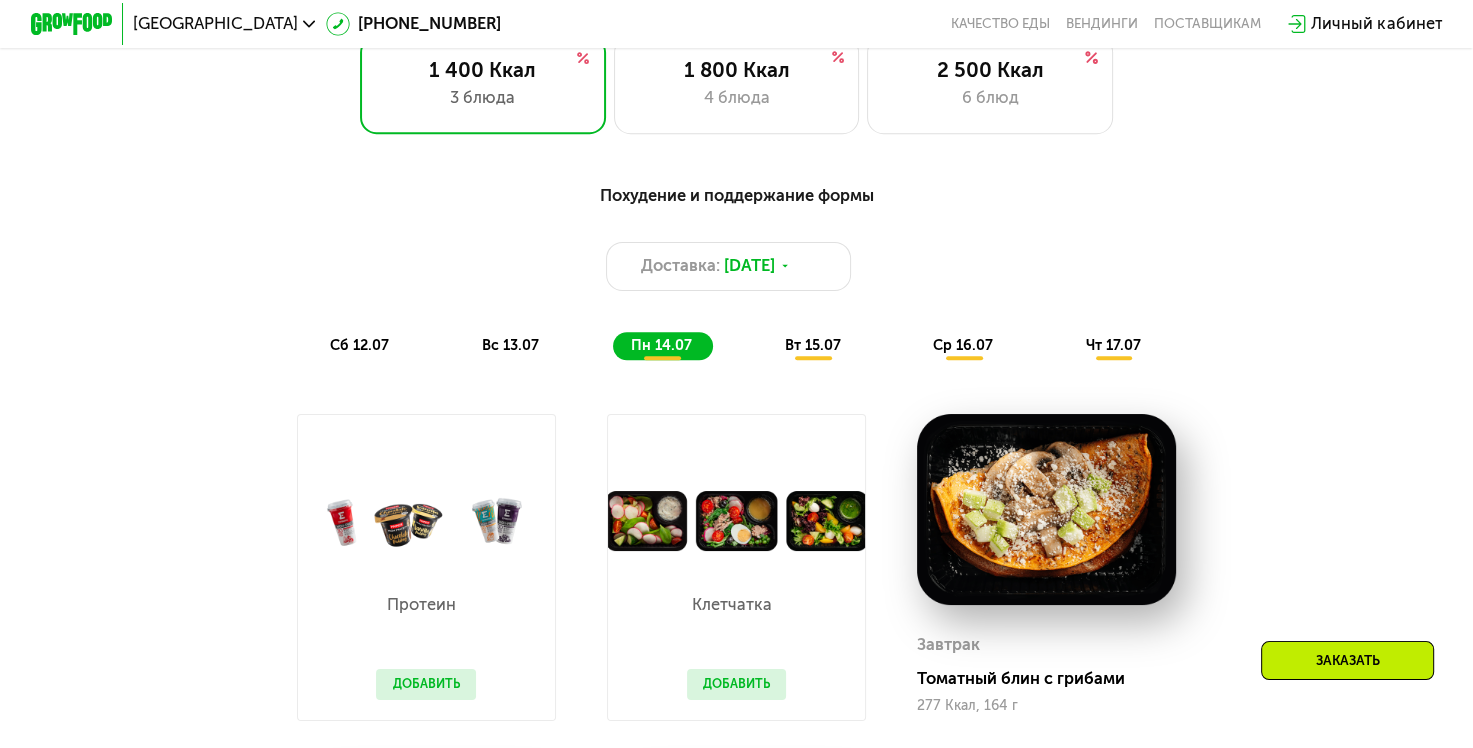 scroll, scrollTop: 954, scrollLeft: 0, axis: vertical 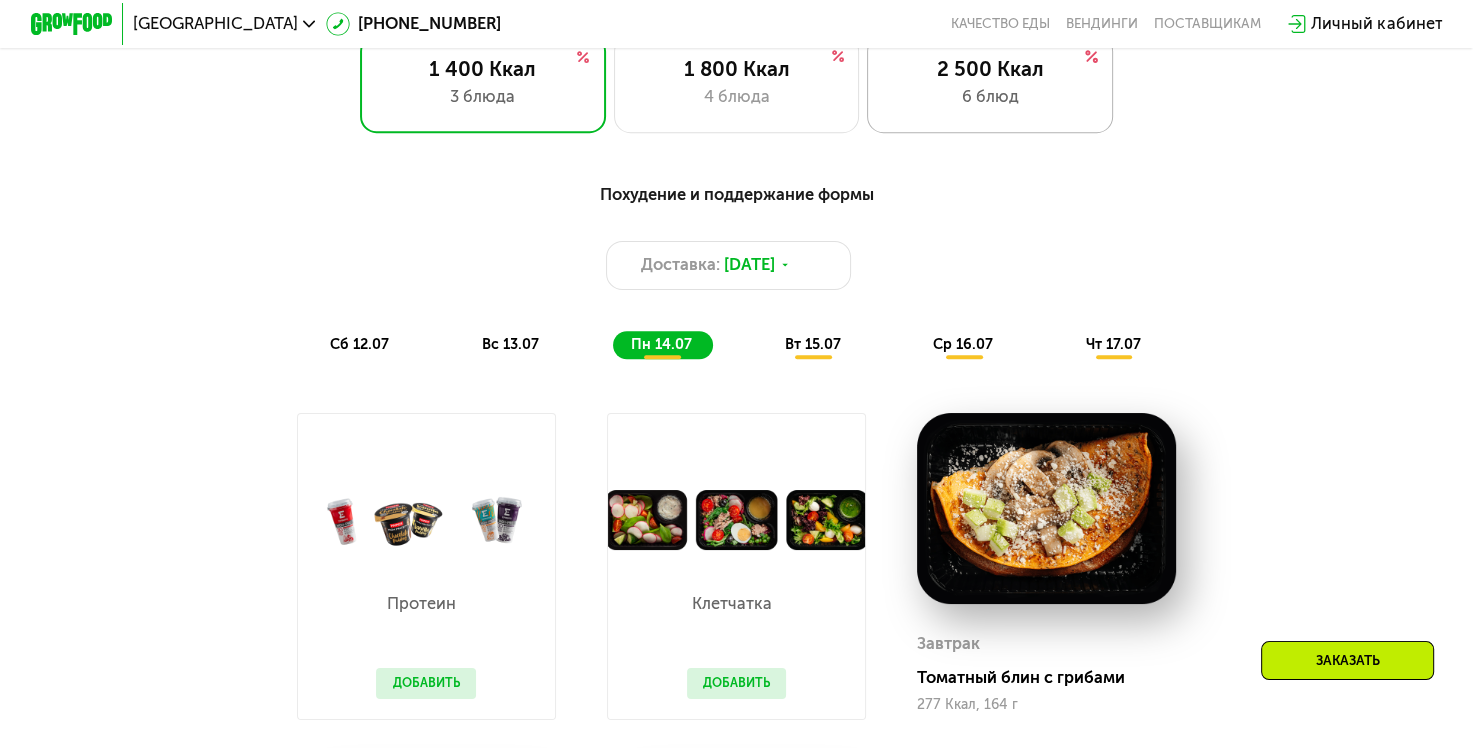 click on "2 500 Ккал" at bounding box center (990, 69) 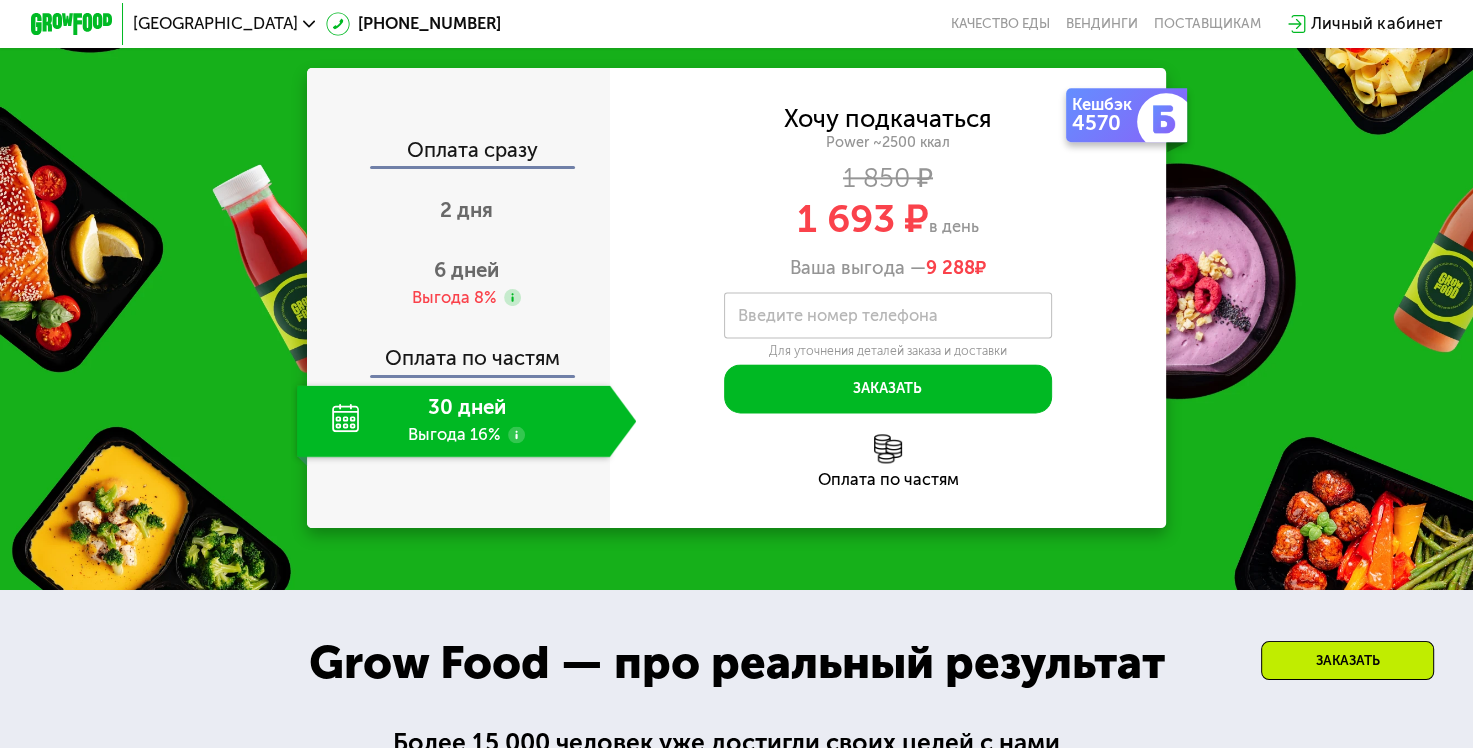 scroll, scrollTop: 2528, scrollLeft: 0, axis: vertical 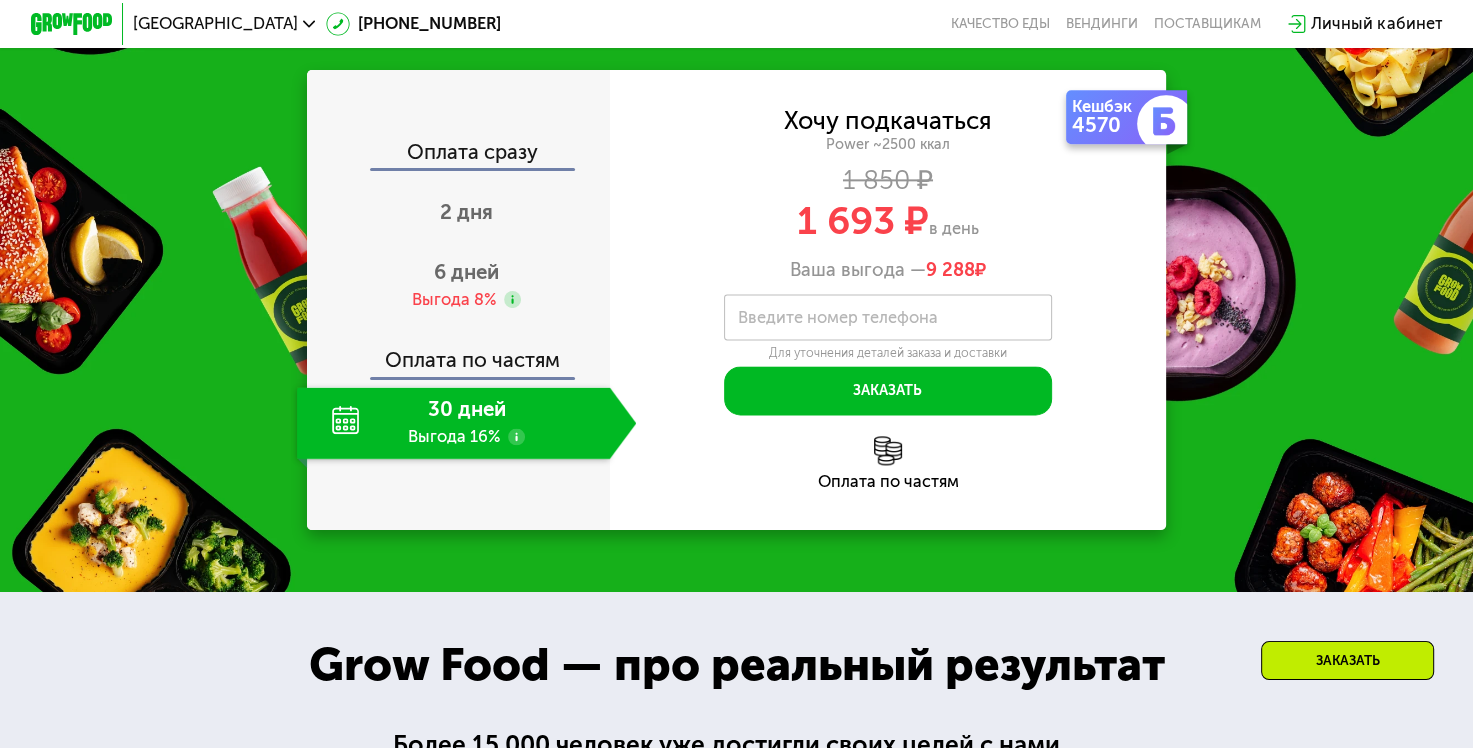 click on "Выгода 8%" at bounding box center (454, 300) 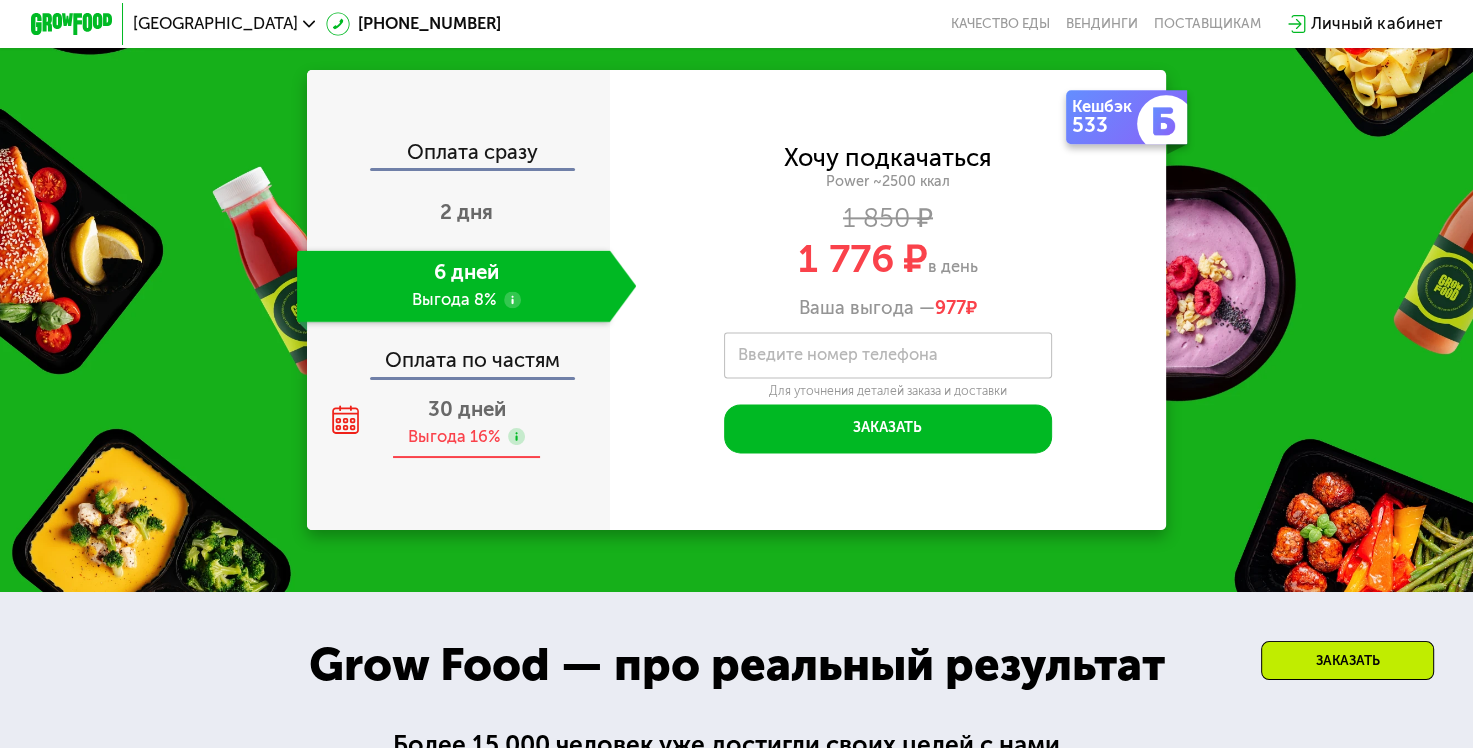 click on "30 дней" at bounding box center (466, 409) 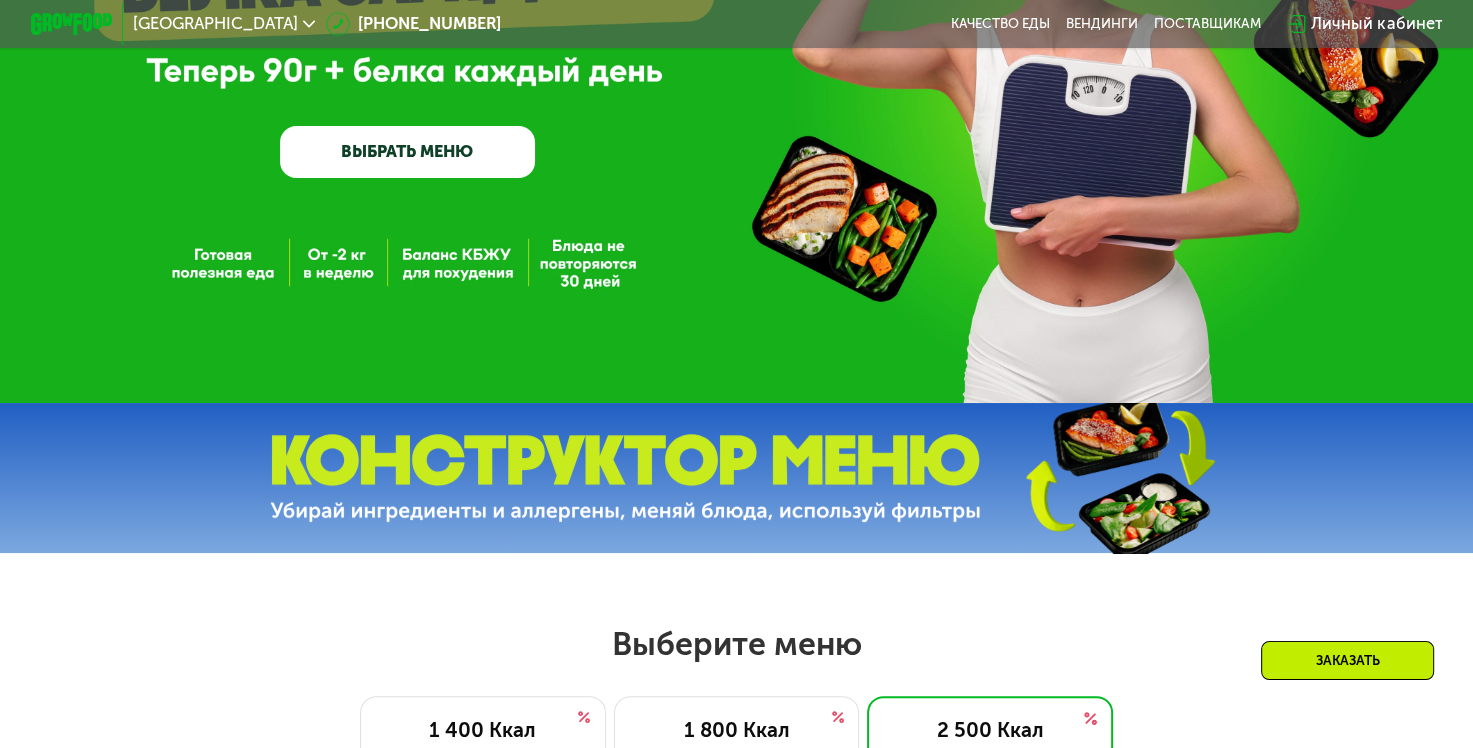 scroll, scrollTop: 0, scrollLeft: 0, axis: both 